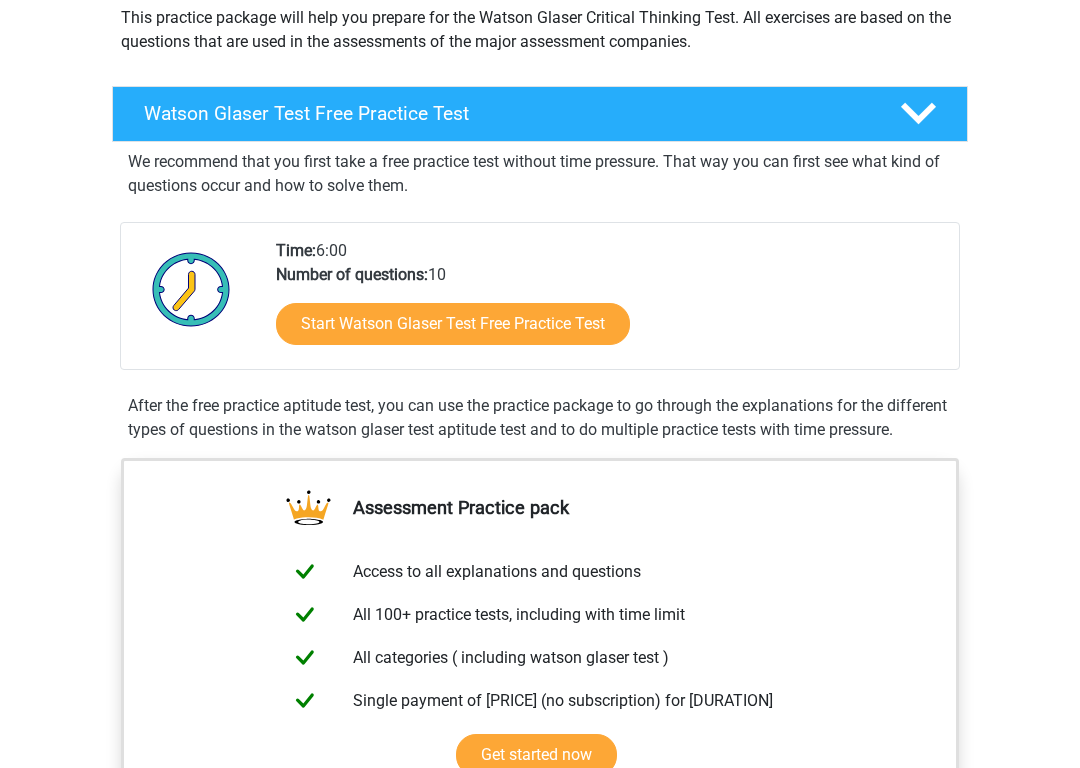 scroll, scrollTop: 243, scrollLeft: 0, axis: vertical 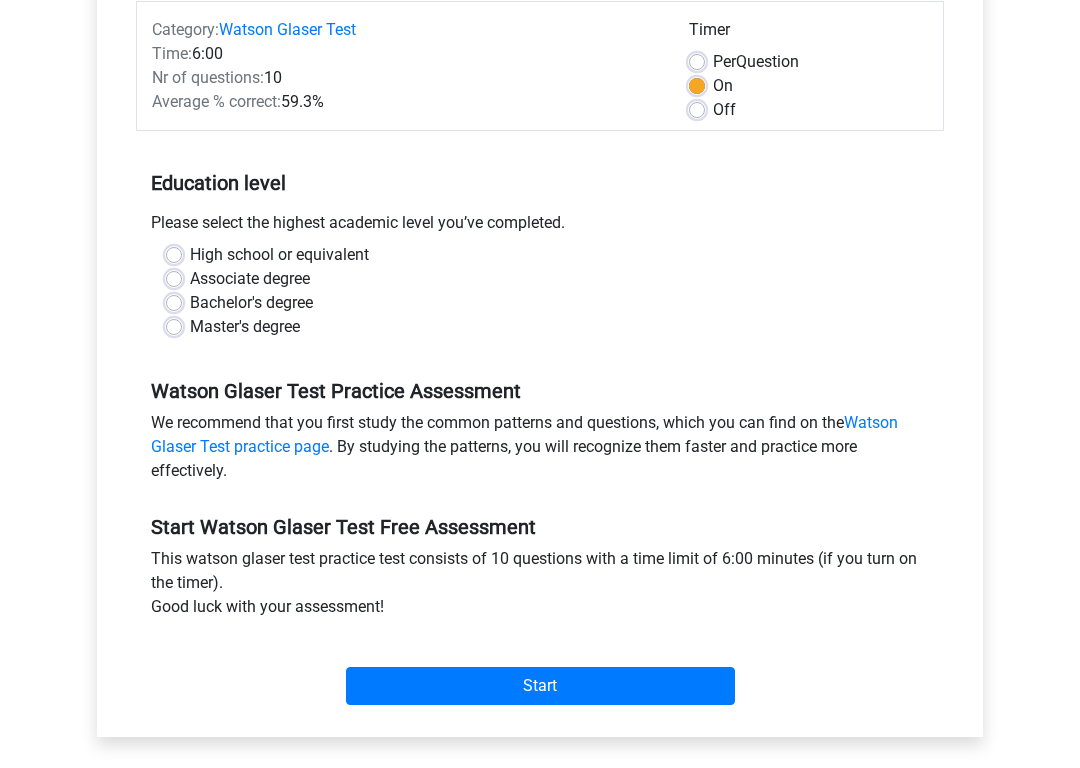 click on "High school or equivalent" at bounding box center [540, 256] 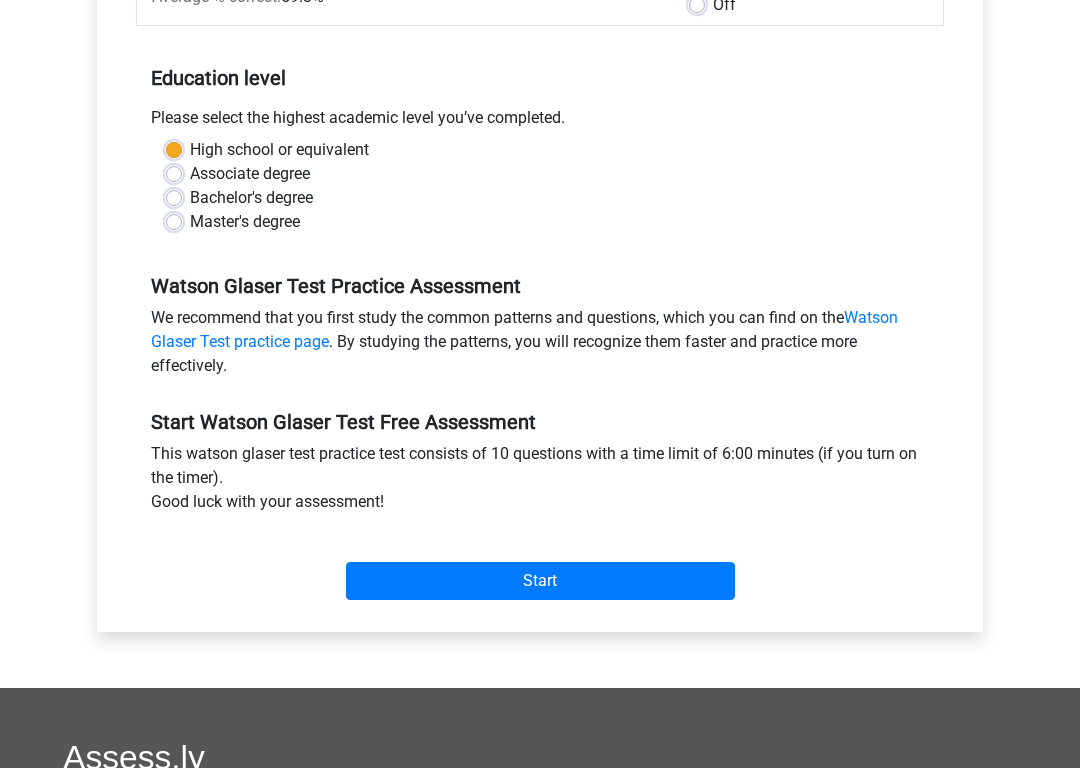 scroll, scrollTop: 366, scrollLeft: 0, axis: vertical 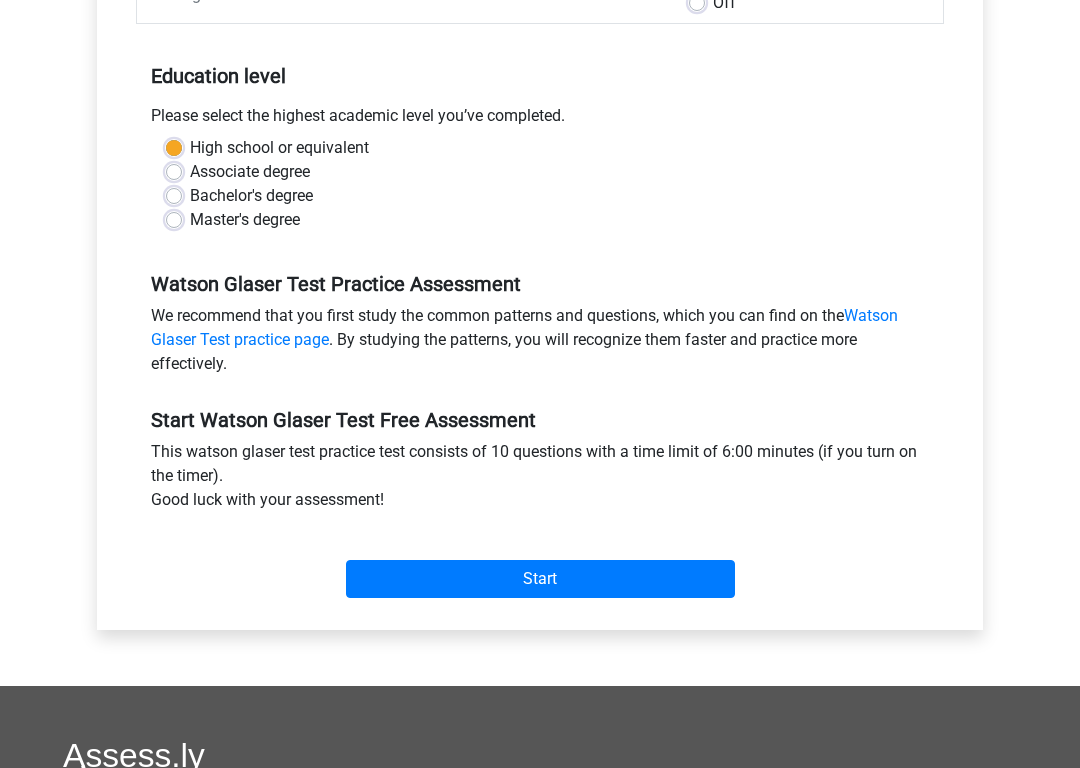 click on "Start" at bounding box center (540, 579) 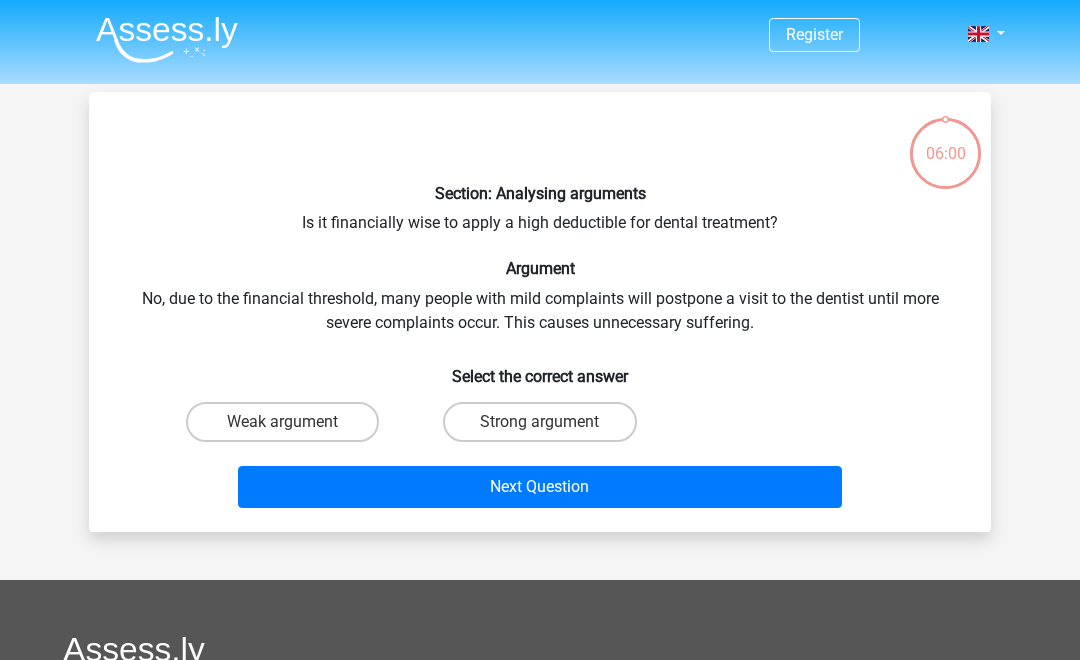 scroll, scrollTop: 0, scrollLeft: 0, axis: both 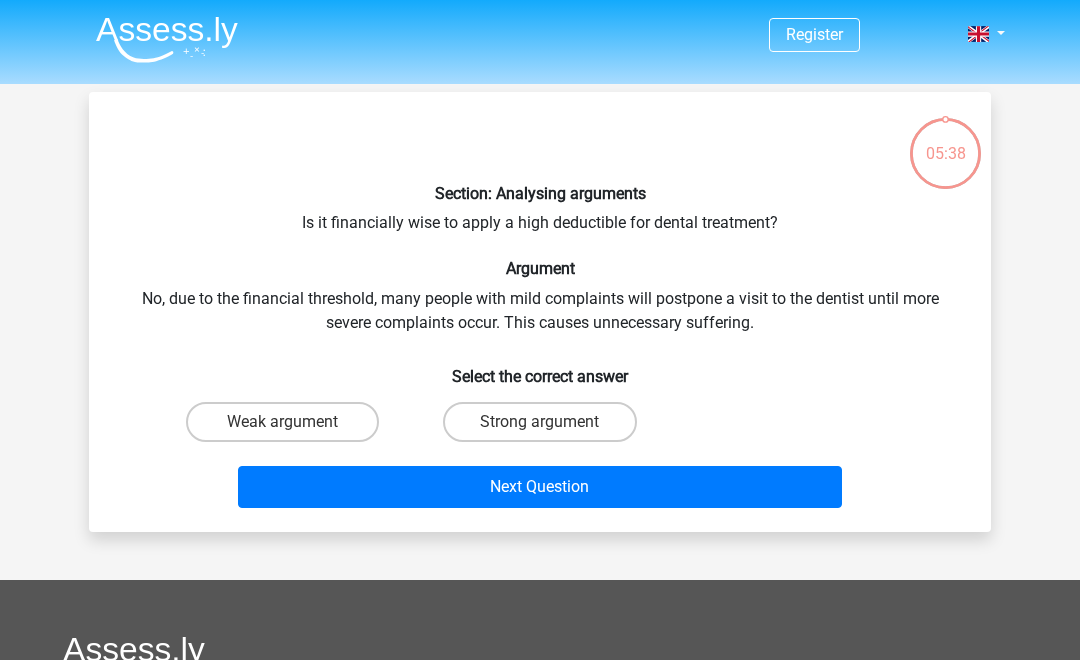 click on "Strong argument" at bounding box center (539, 422) 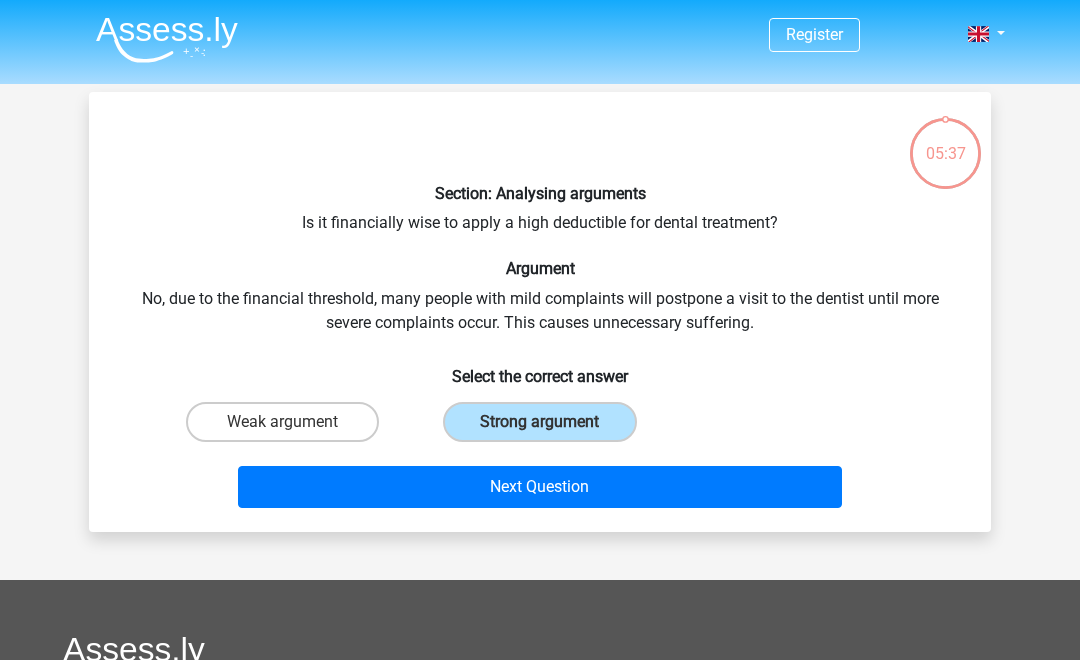 click on "Next Question" at bounding box center (540, 487) 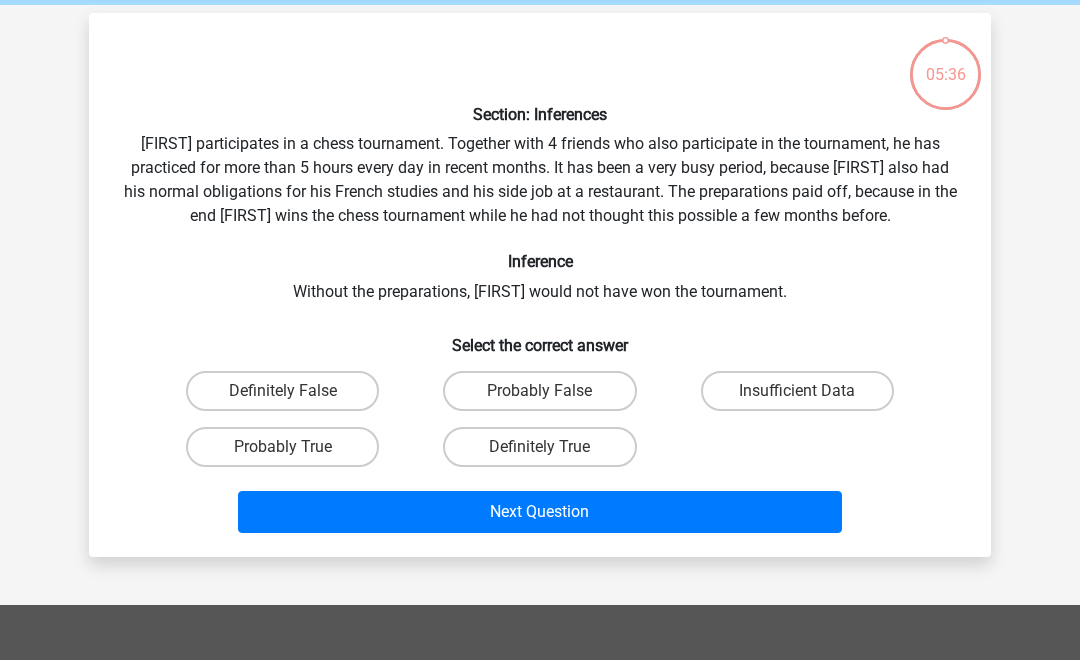 scroll, scrollTop: 92, scrollLeft: 0, axis: vertical 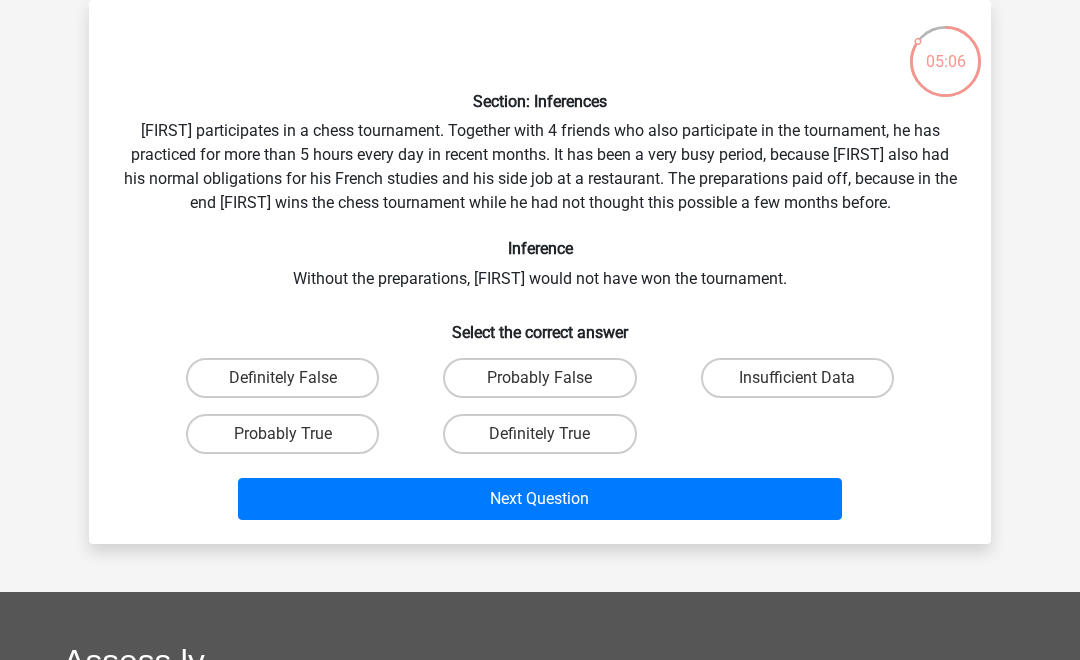 click on "Probably True" at bounding box center [282, 434] 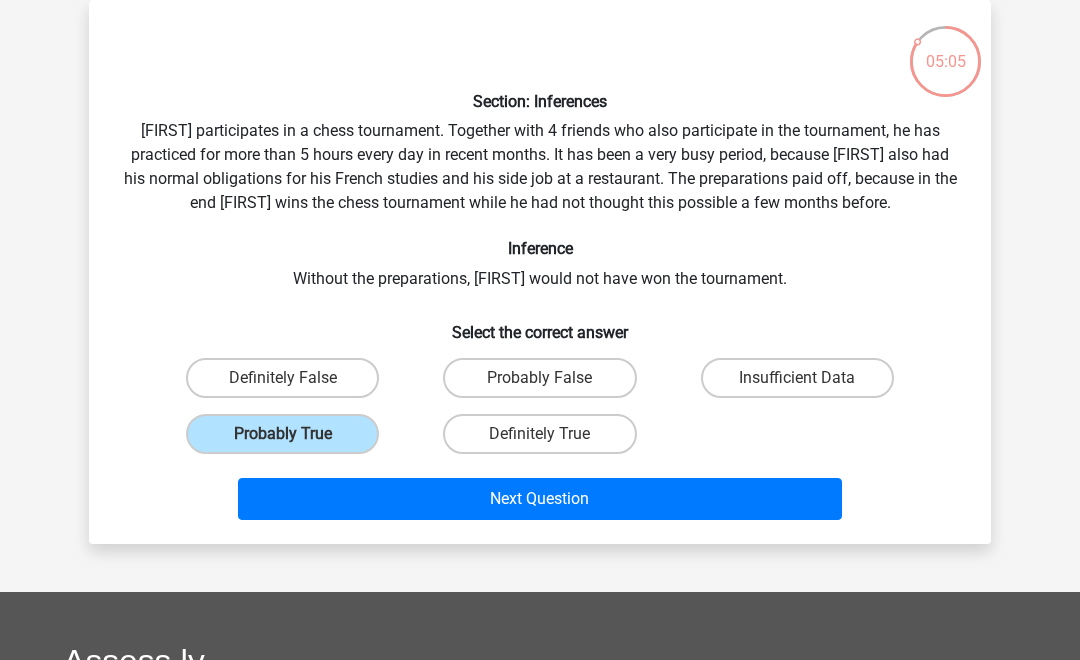 click on "Next Question" at bounding box center [540, 499] 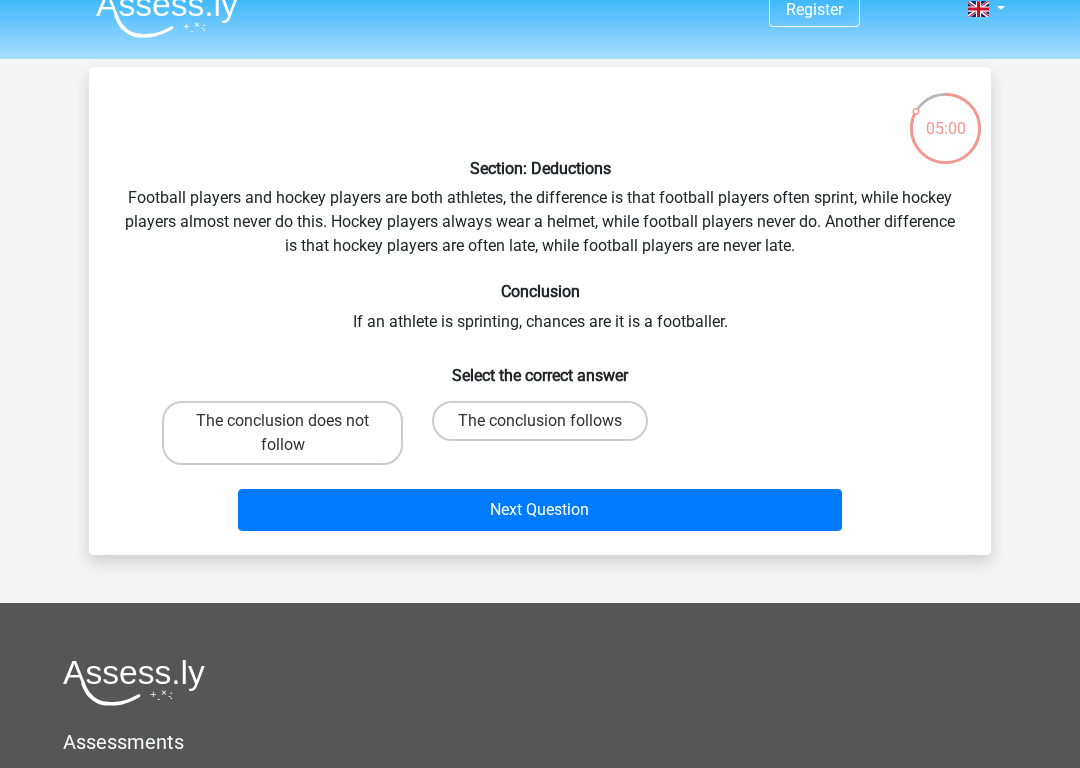 scroll, scrollTop: 24, scrollLeft: 0, axis: vertical 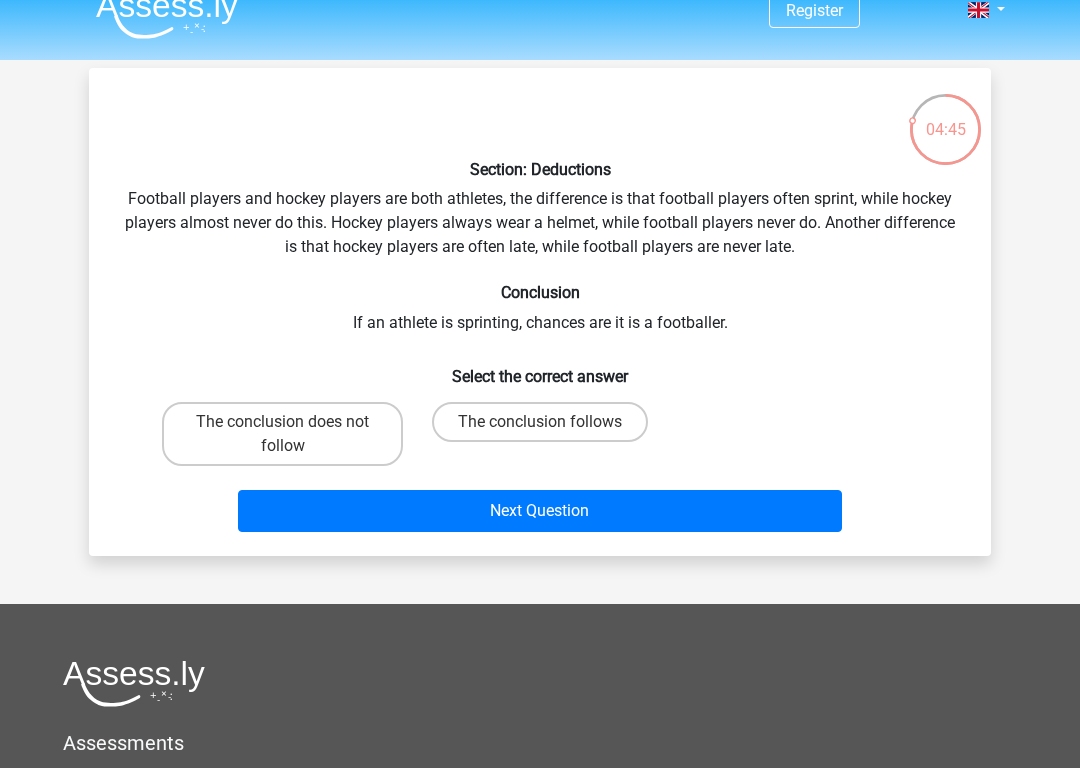 click on "The conclusion does not follow" at bounding box center [282, 434] 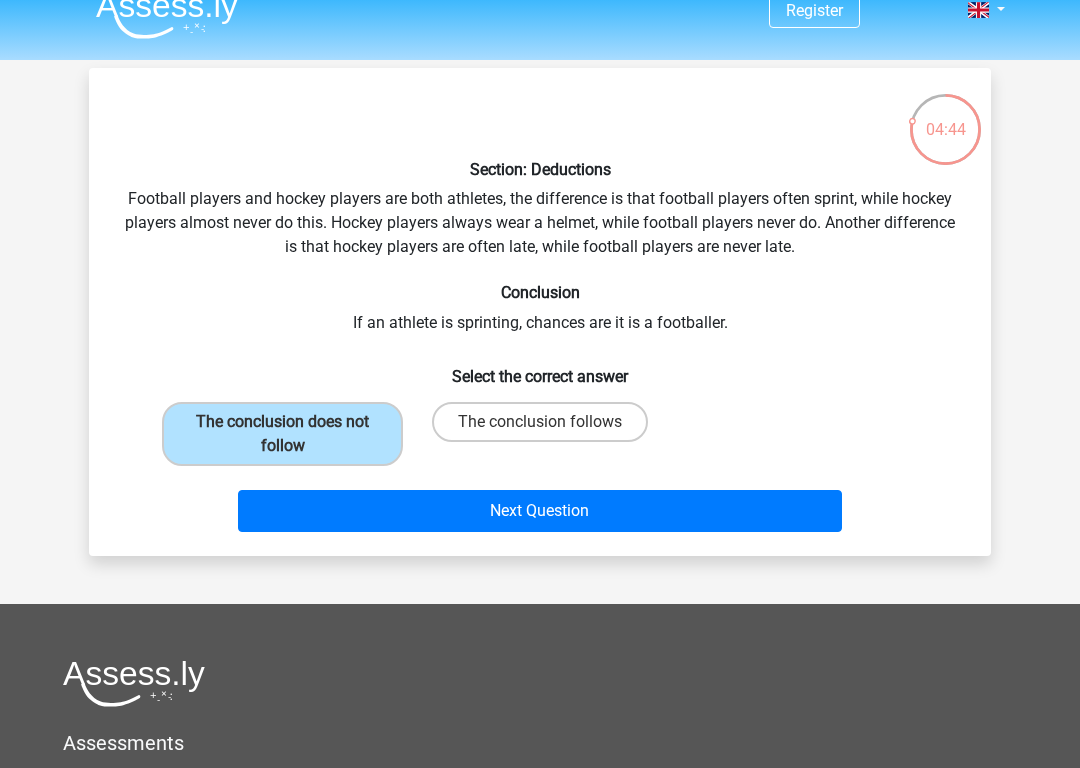 click on "Next Question" at bounding box center (540, 511) 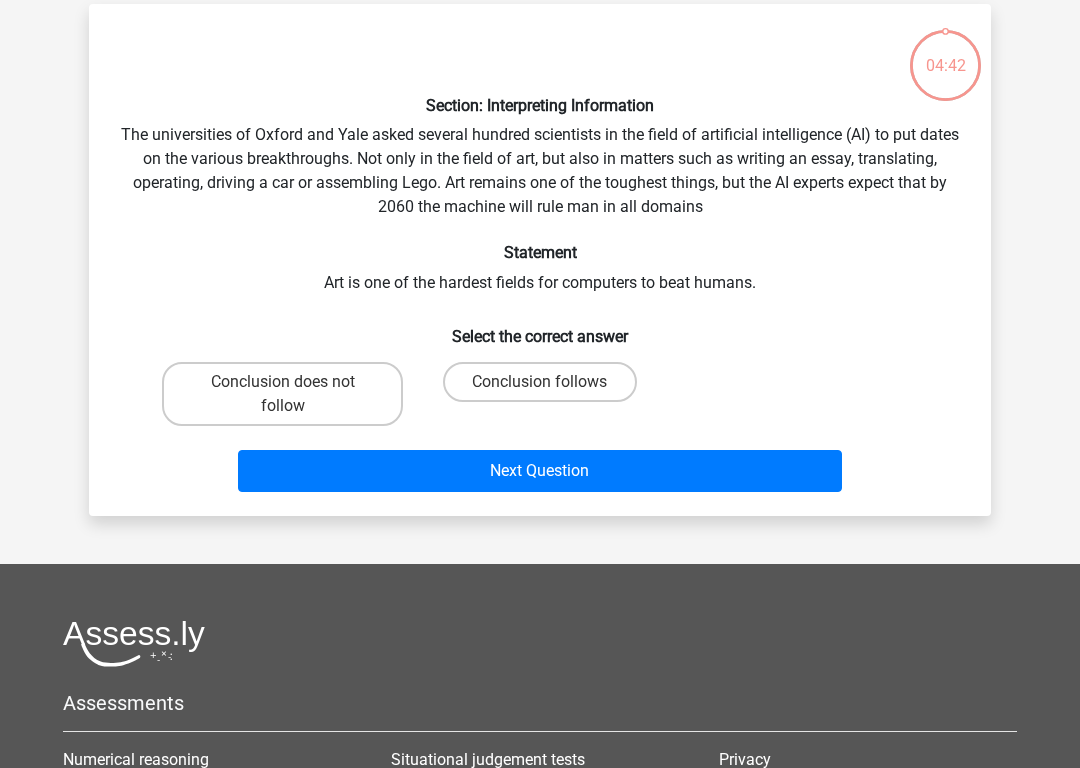 scroll, scrollTop: 92, scrollLeft: 0, axis: vertical 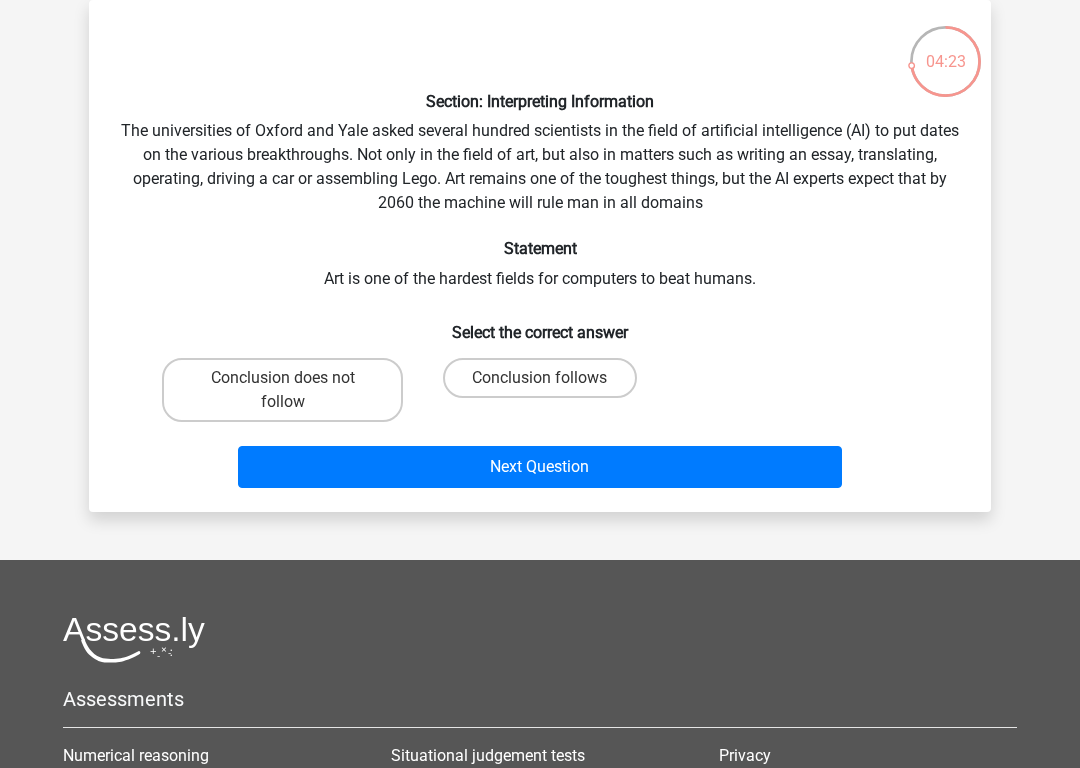 click on "Conclusion does not follow" at bounding box center (282, 390) 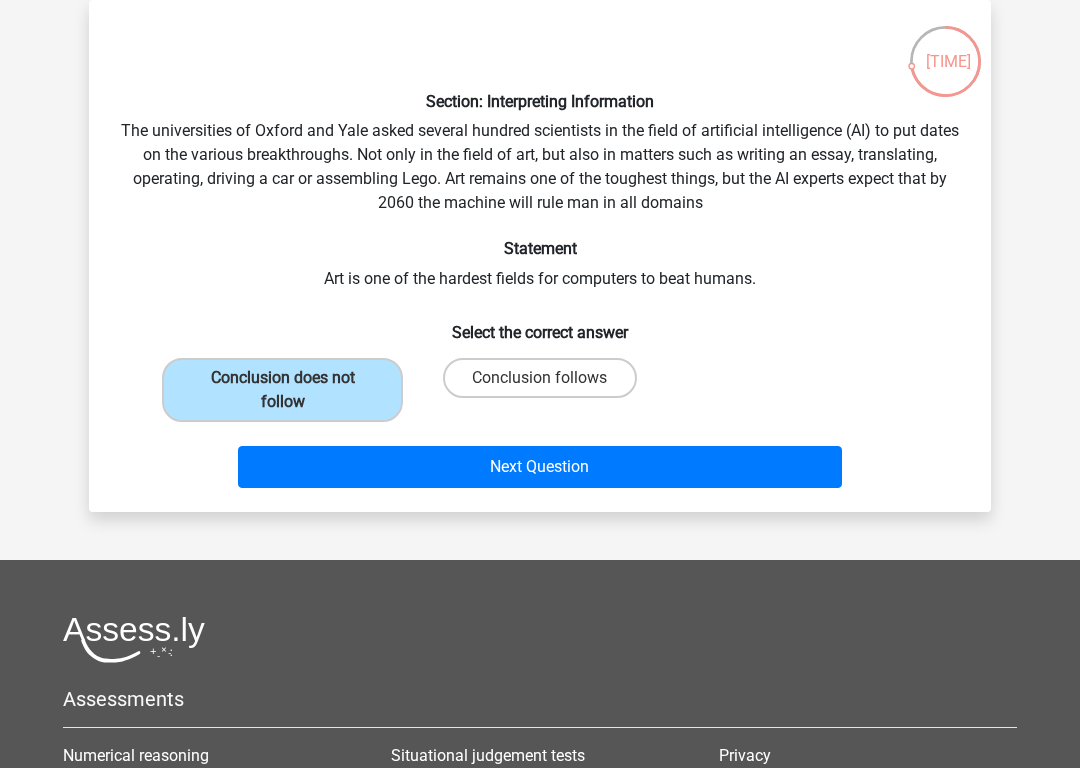 click on "Next Question" at bounding box center (540, 467) 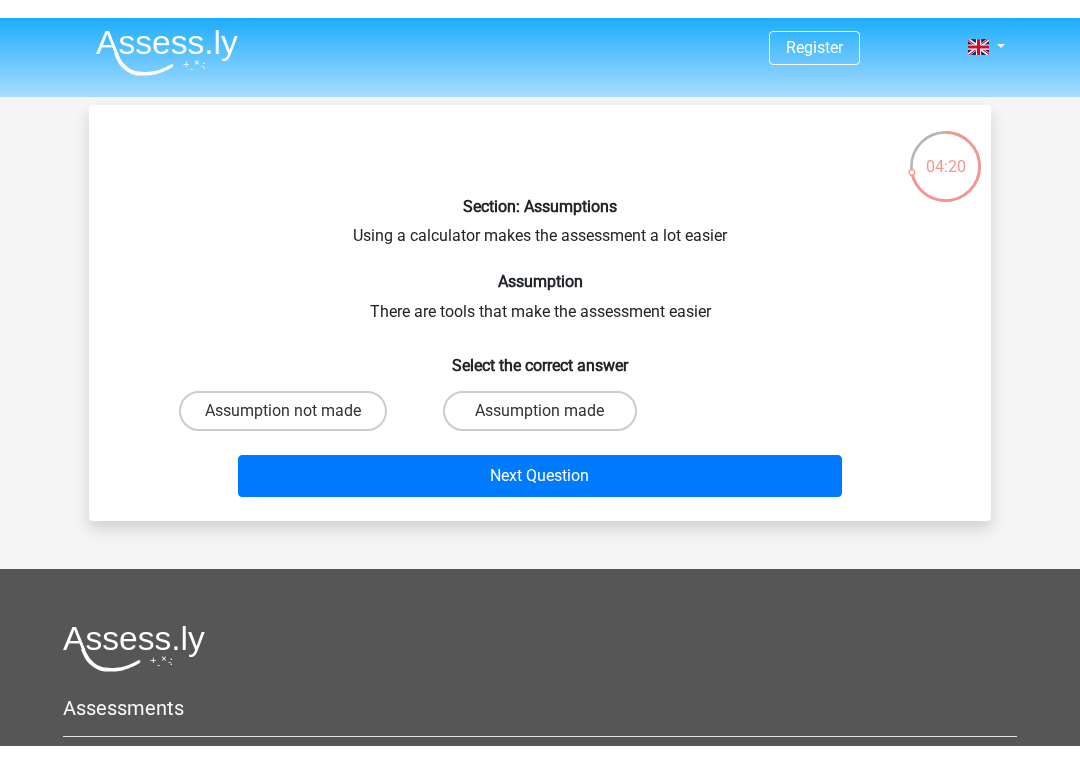 scroll, scrollTop: 0, scrollLeft: 0, axis: both 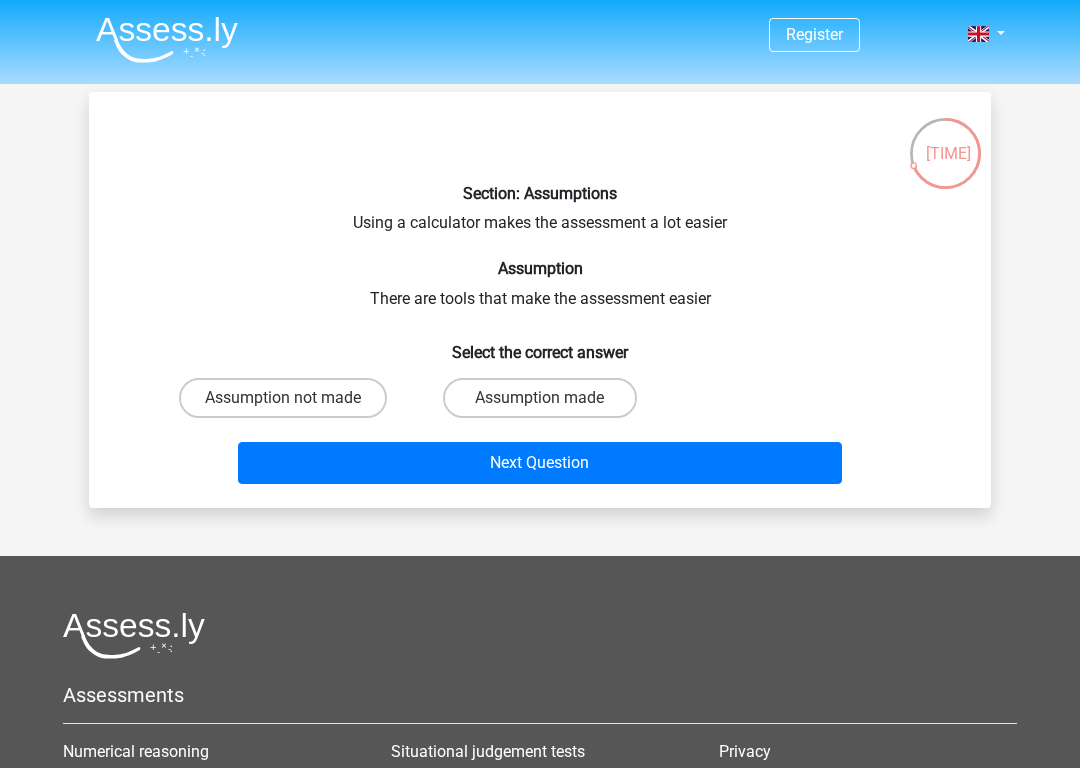 click on "Assumption made" at bounding box center (539, 398) 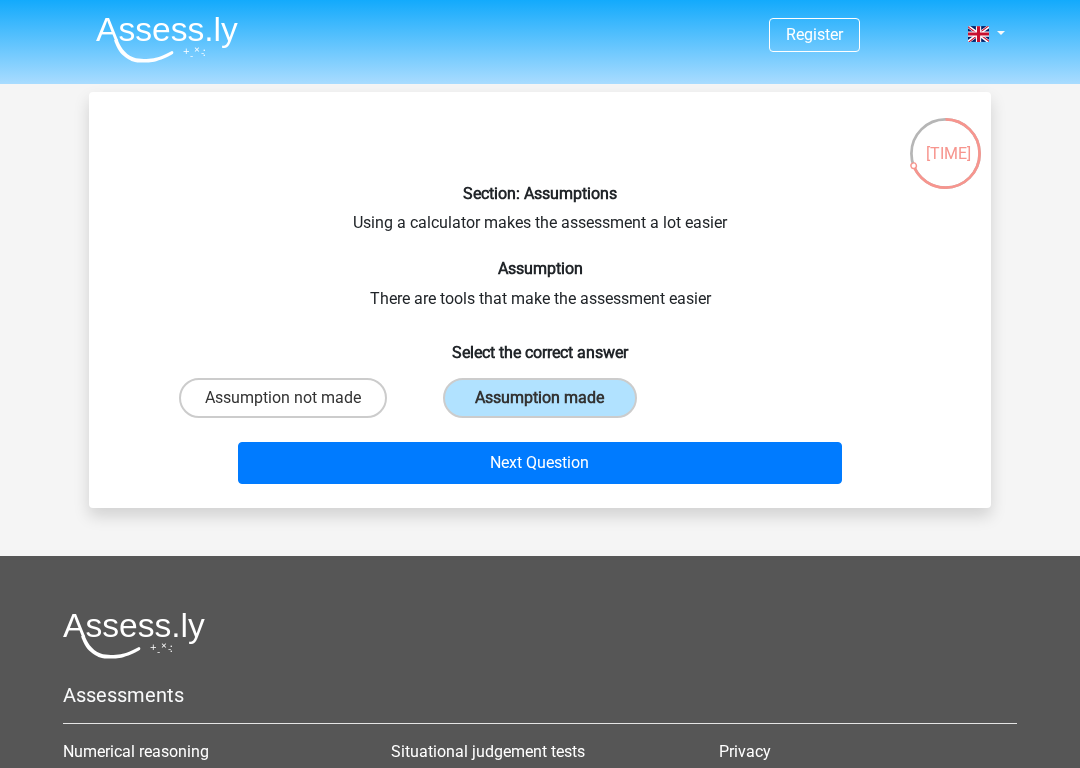 click on "Next Question" at bounding box center (540, 463) 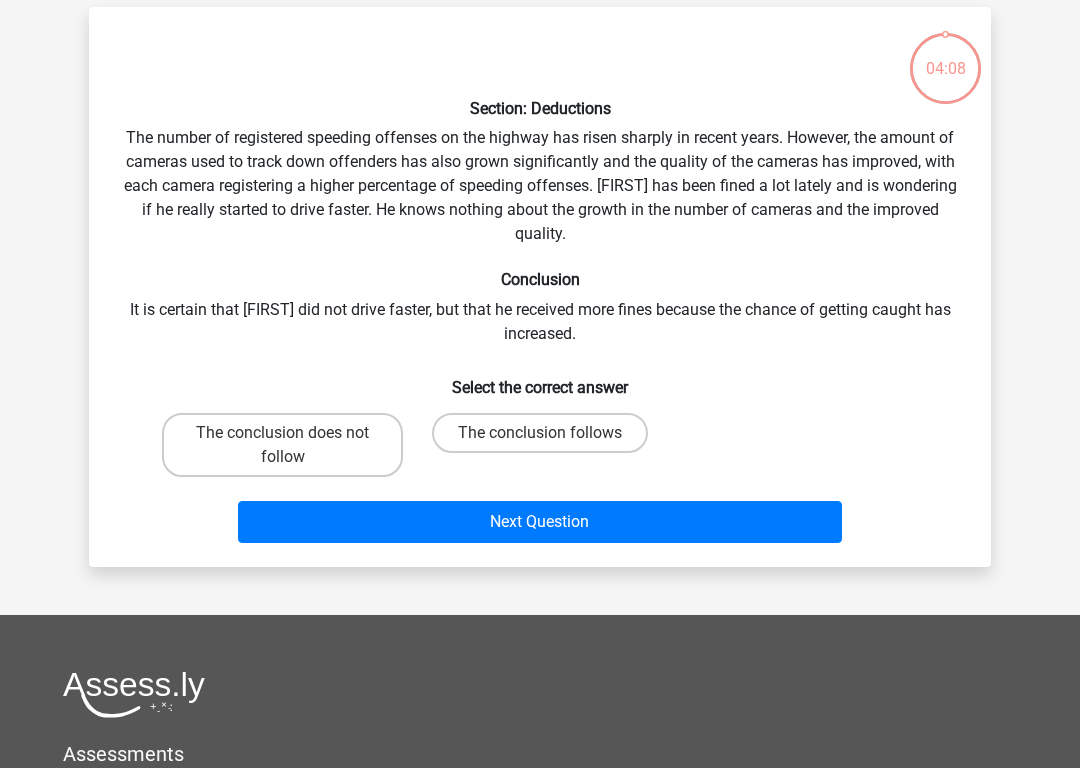 scroll, scrollTop: 92, scrollLeft: 0, axis: vertical 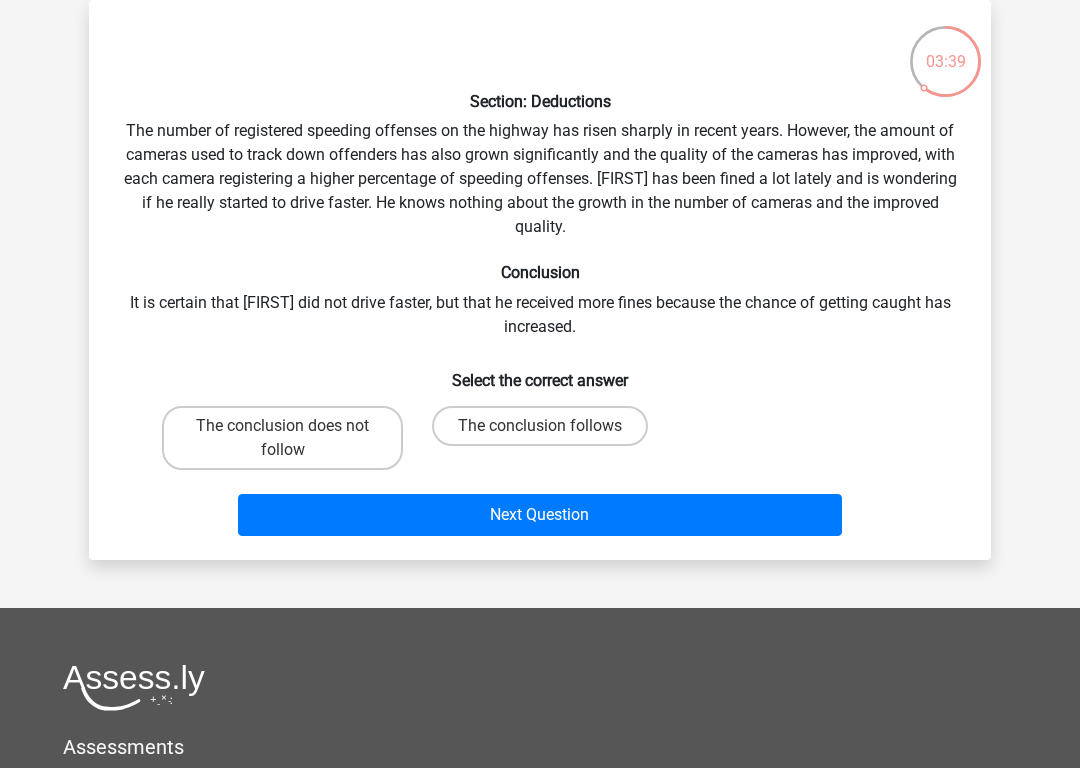 click on "The conclusion follows" at bounding box center [540, 426] 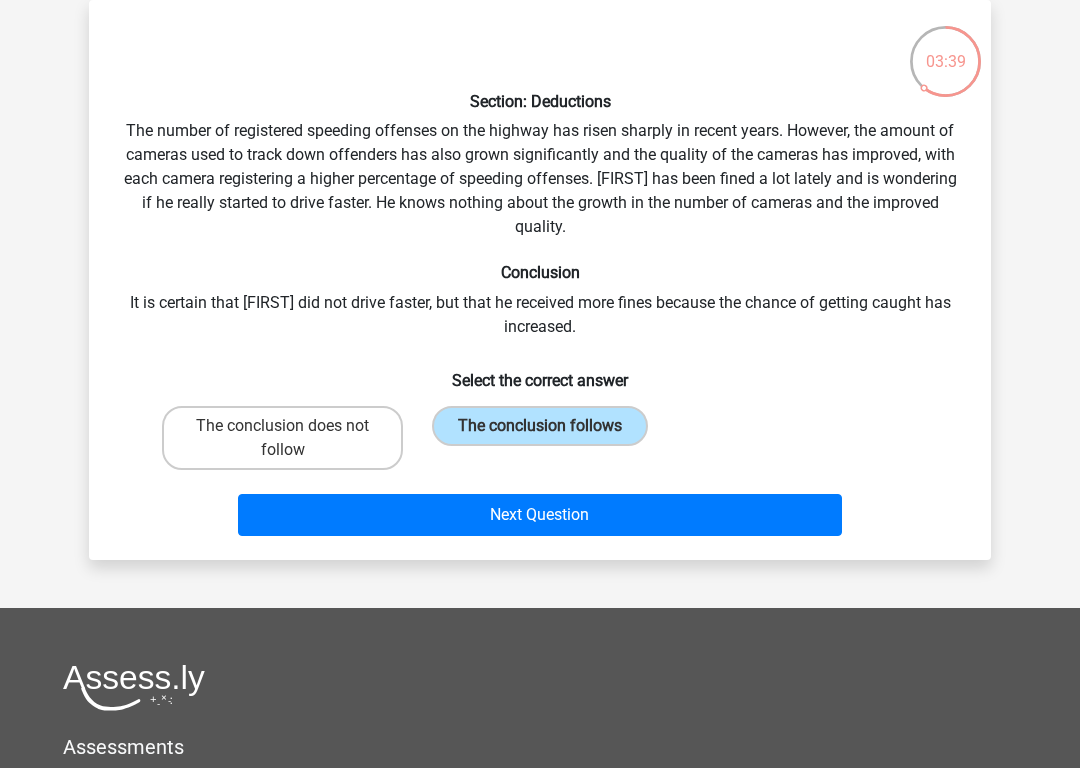 click on "Next Question" at bounding box center (540, 515) 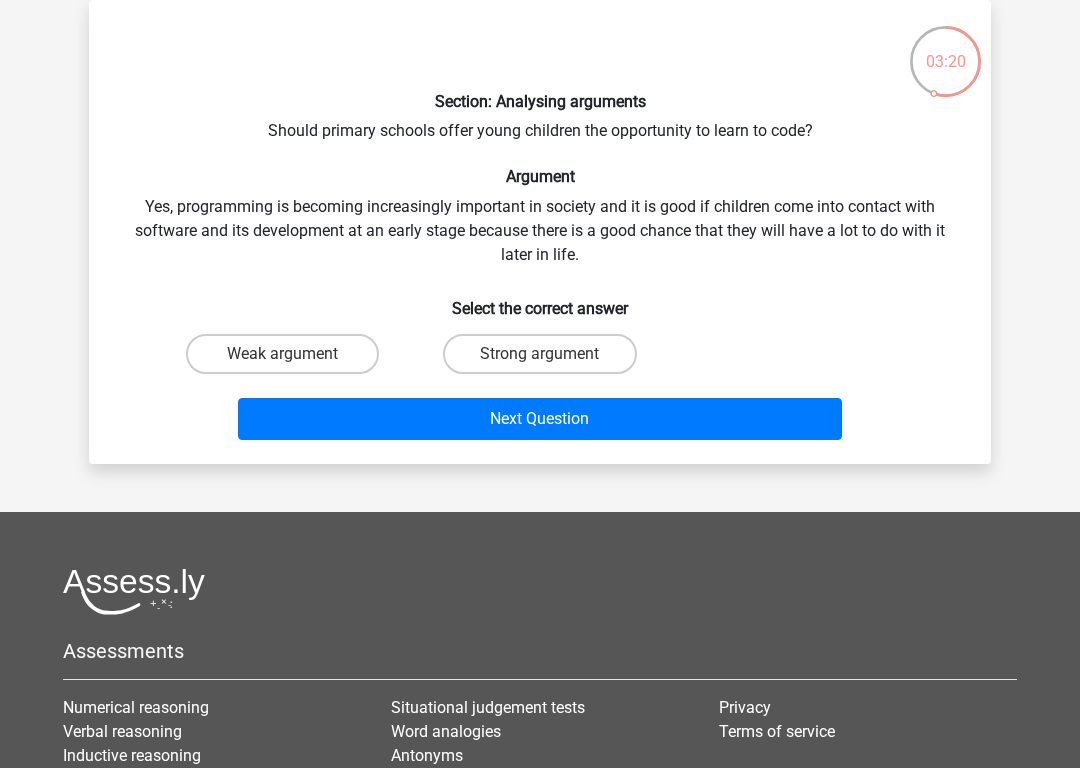 click on "Strong argument" at bounding box center (539, 354) 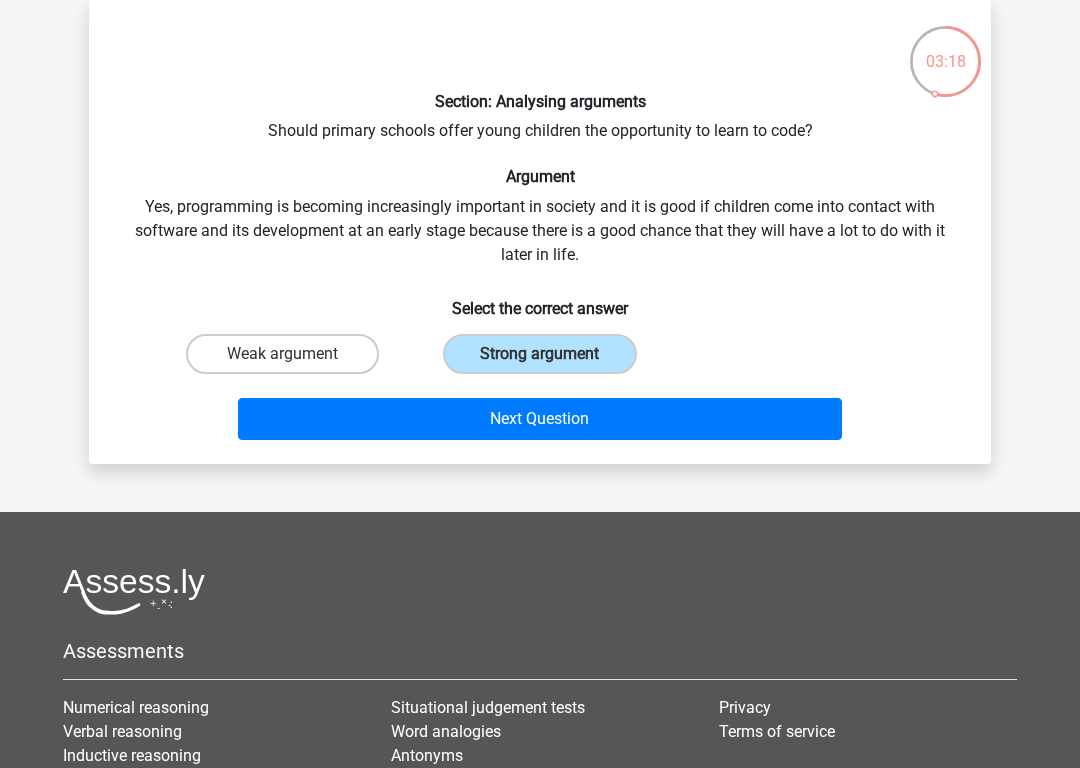 click on "Next Question" at bounding box center (540, 419) 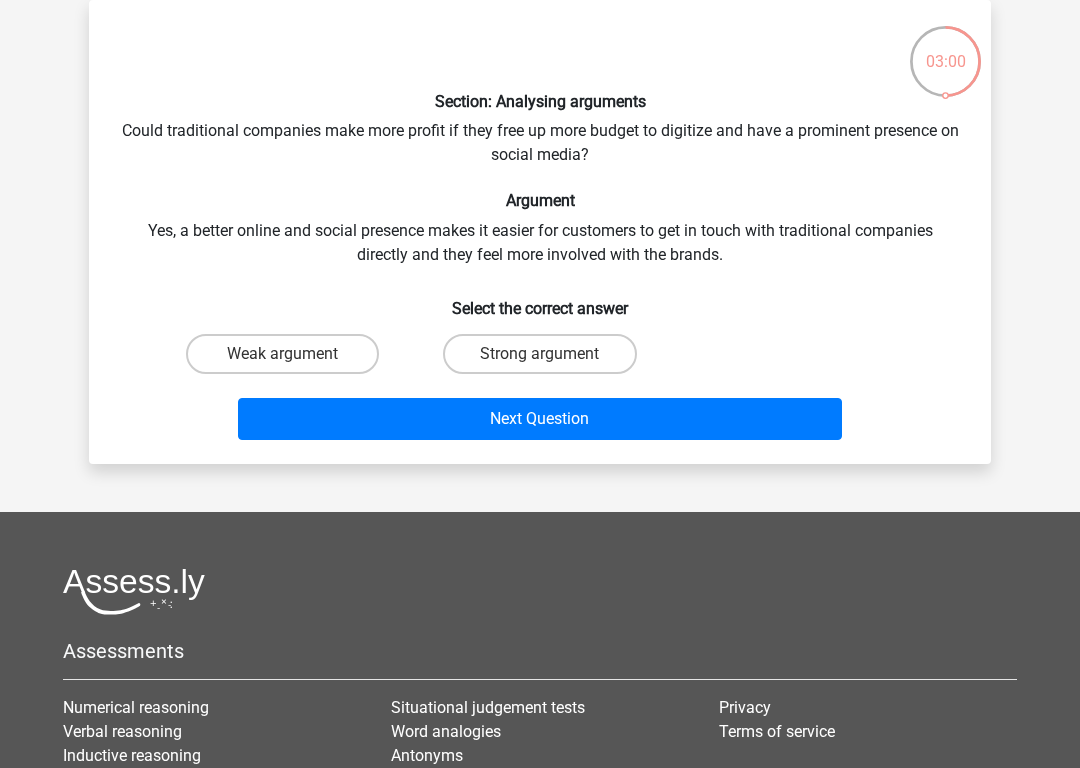 click on "Weak argument" at bounding box center [282, 354] 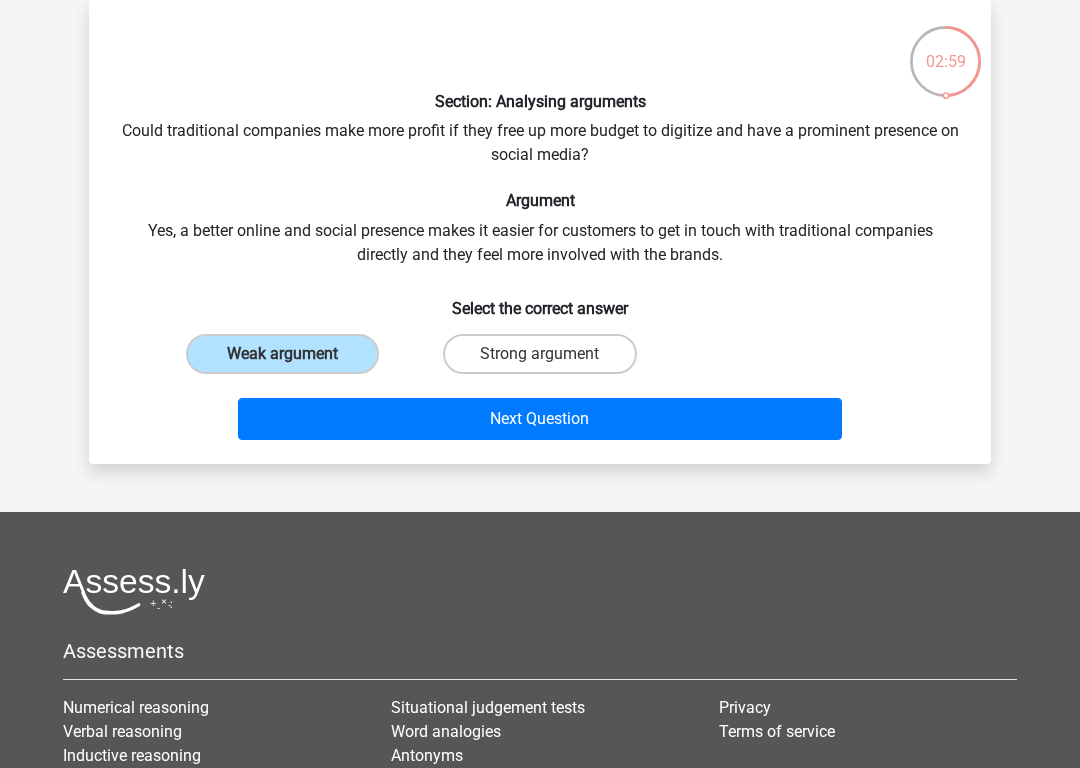 click on "Strong argument" at bounding box center [539, 354] 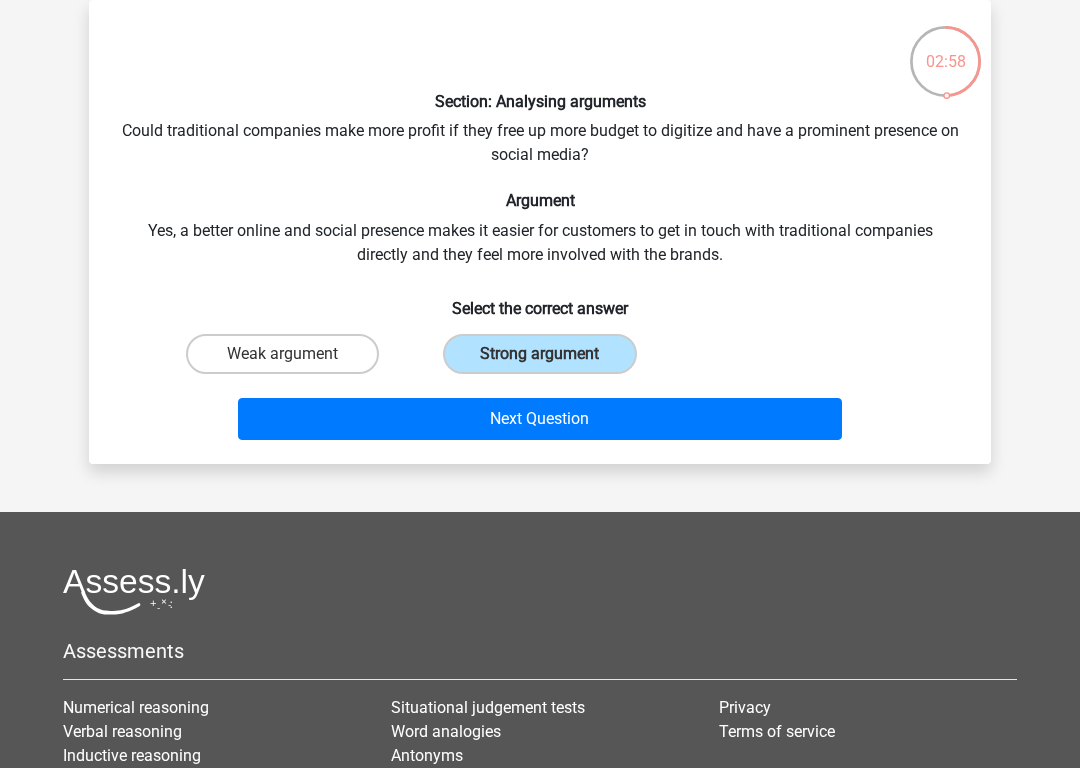 click on "Next Question" at bounding box center (540, 419) 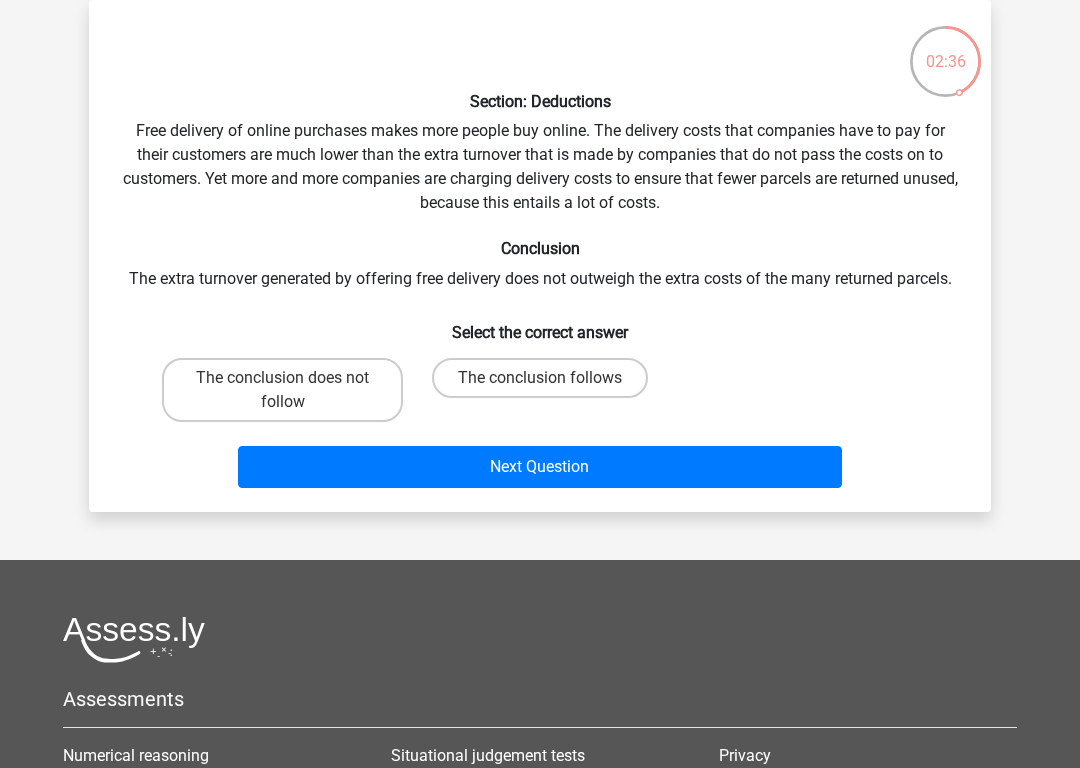 click on "The conclusion follows" at bounding box center (540, 378) 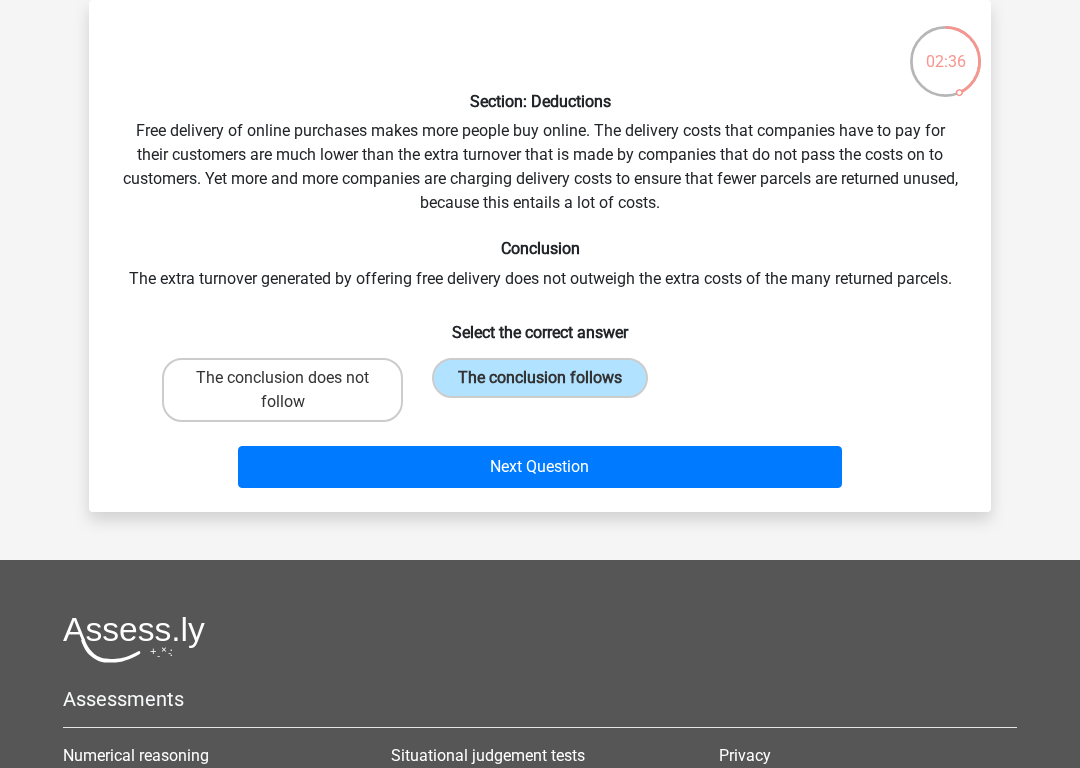 click on "Next Question" at bounding box center [540, 467] 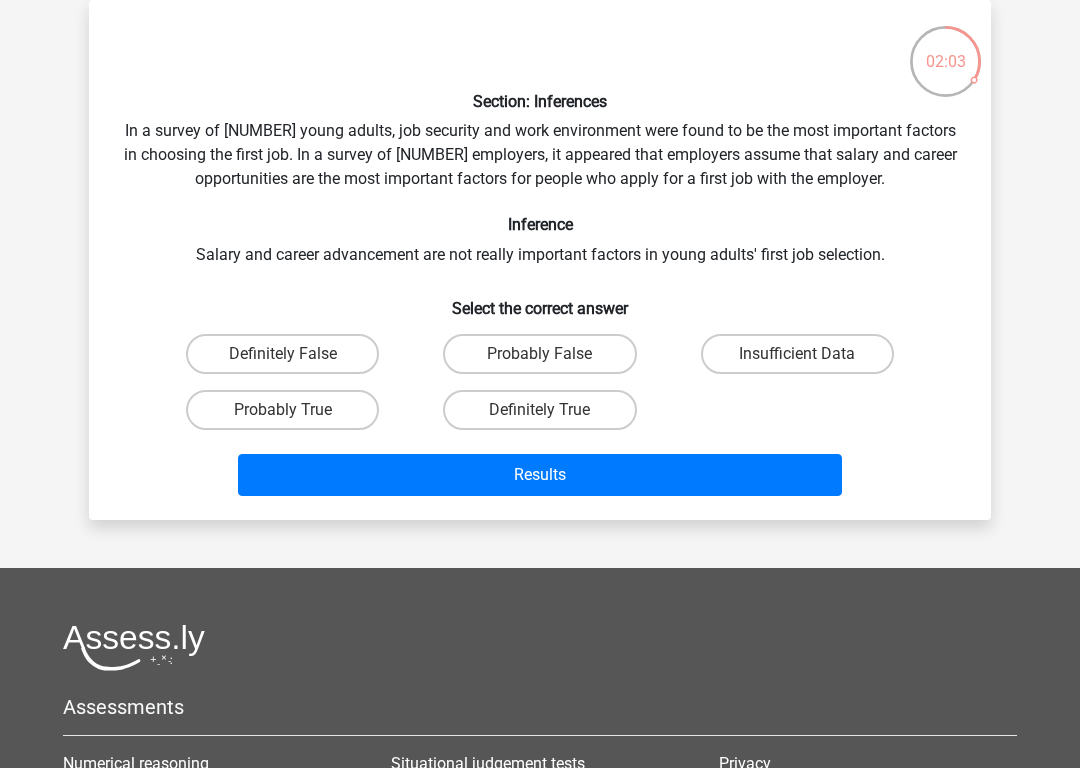 click on "Definitely True" at bounding box center (539, 410) 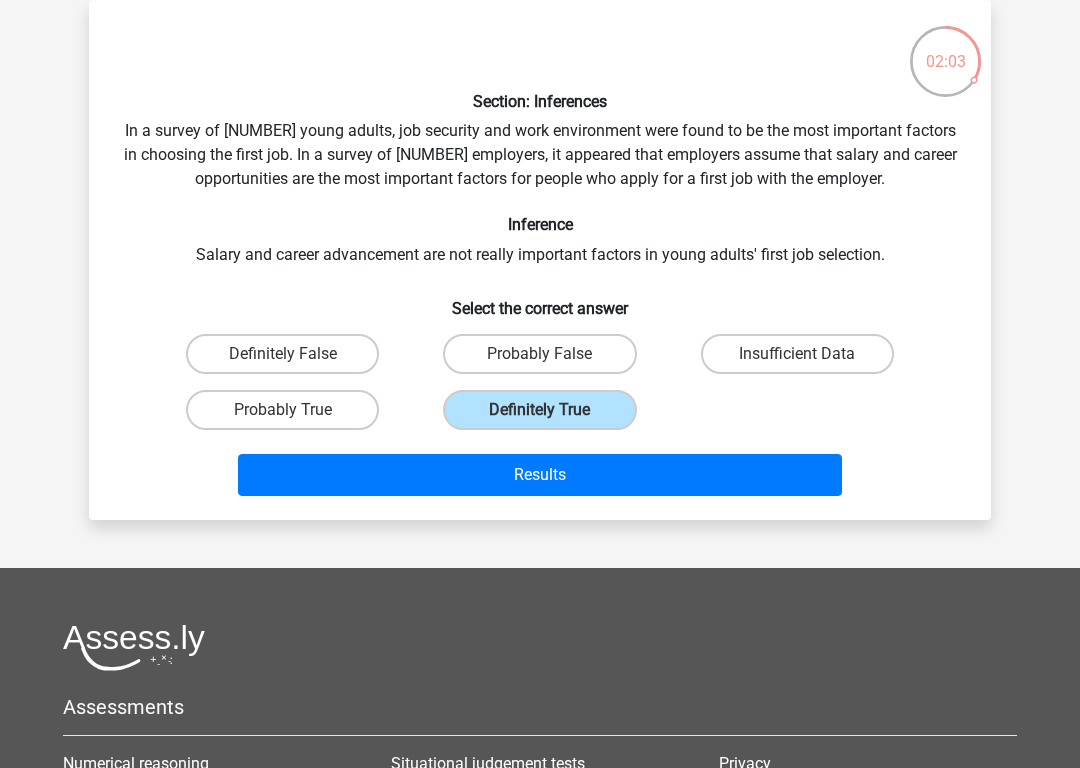 click on "Results" at bounding box center [540, 475] 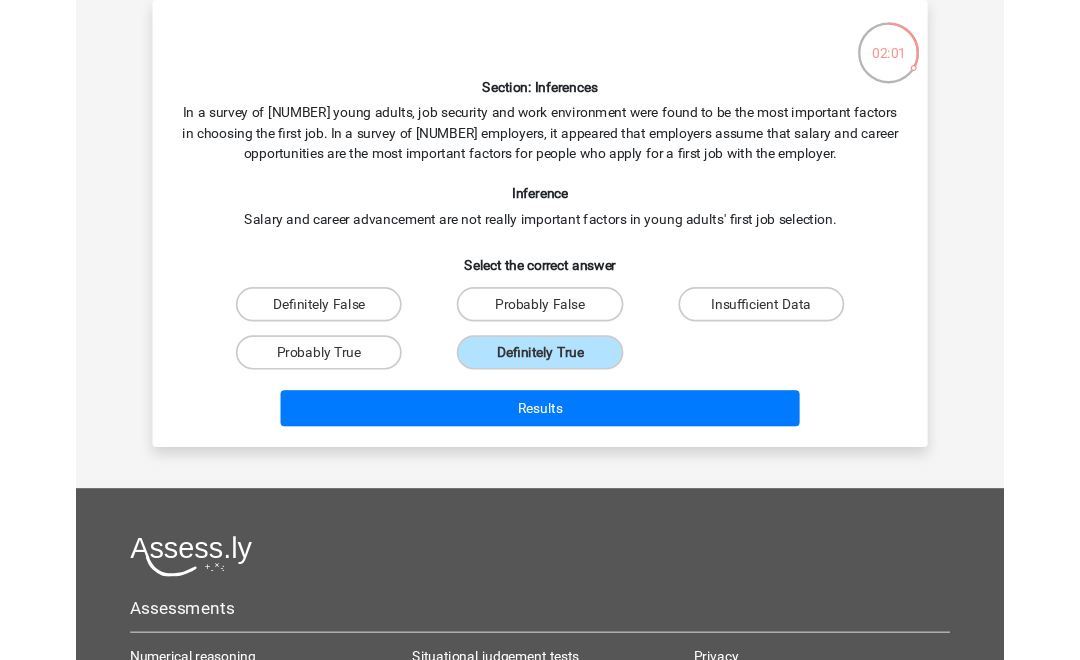 scroll, scrollTop: 156, scrollLeft: 0, axis: vertical 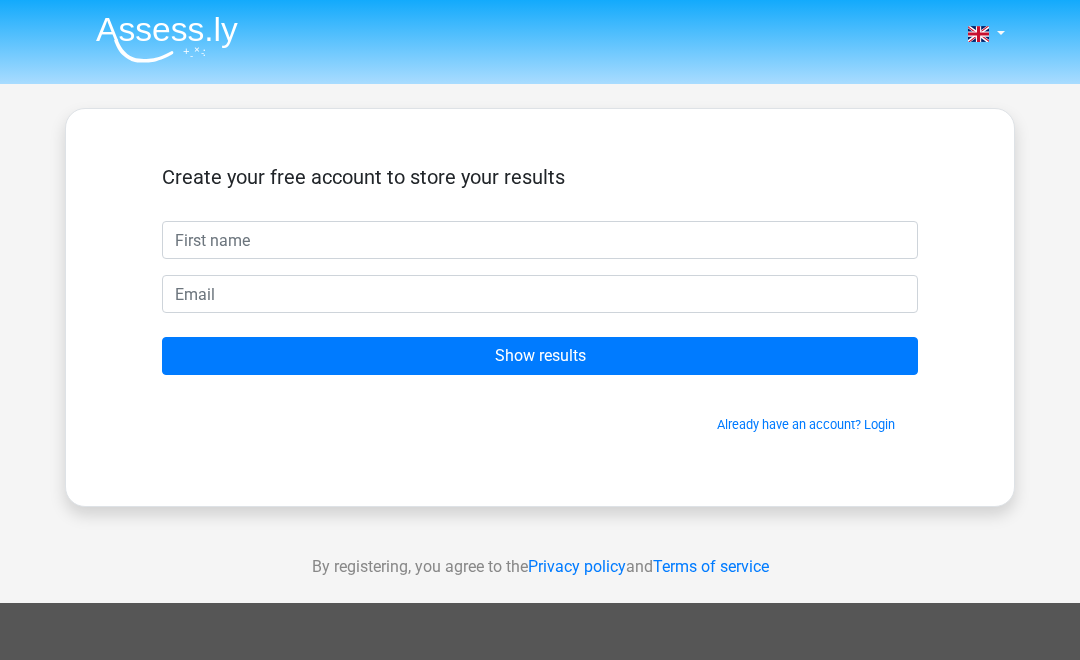 click at bounding box center (540, 240) 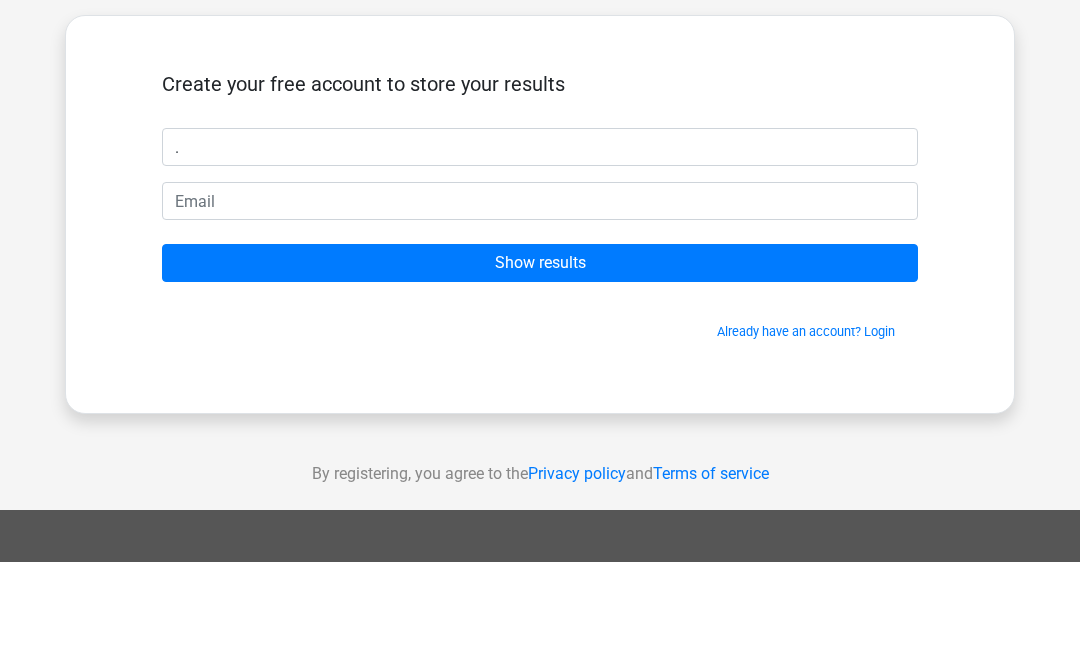 type on "." 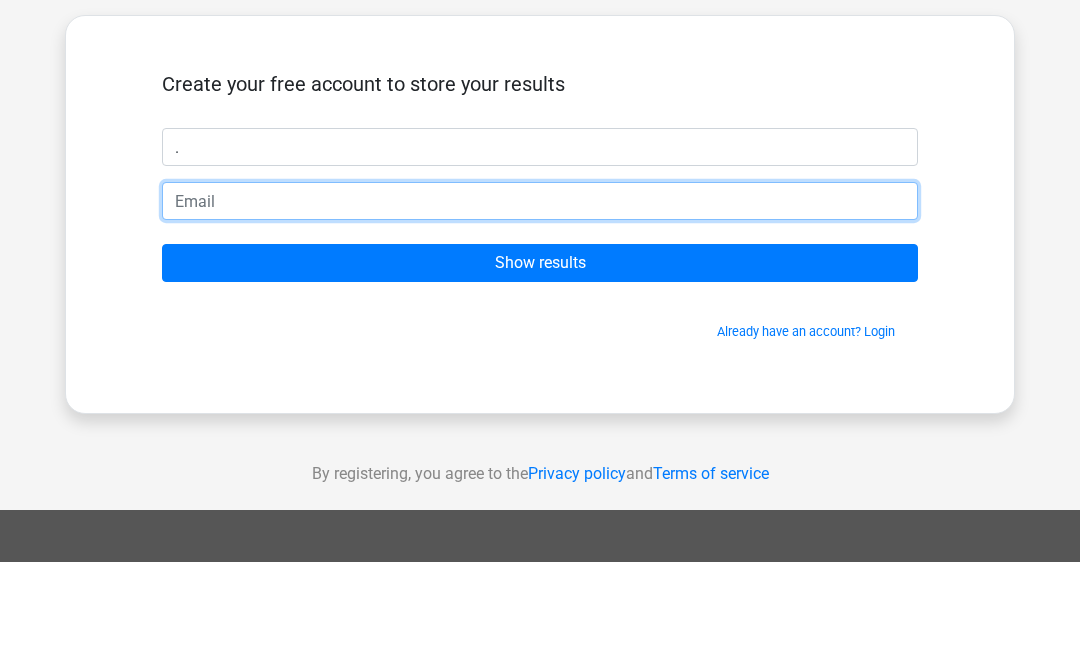 click at bounding box center [540, 294] 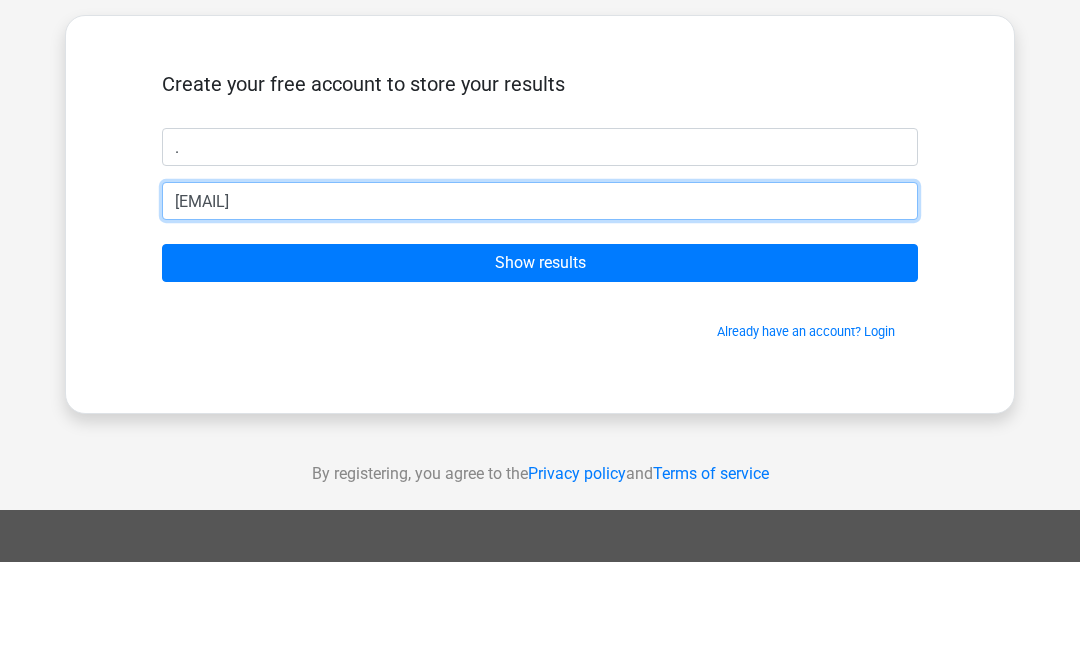 click on "mahum.memon@education.nse.gov.au" at bounding box center [540, 294] 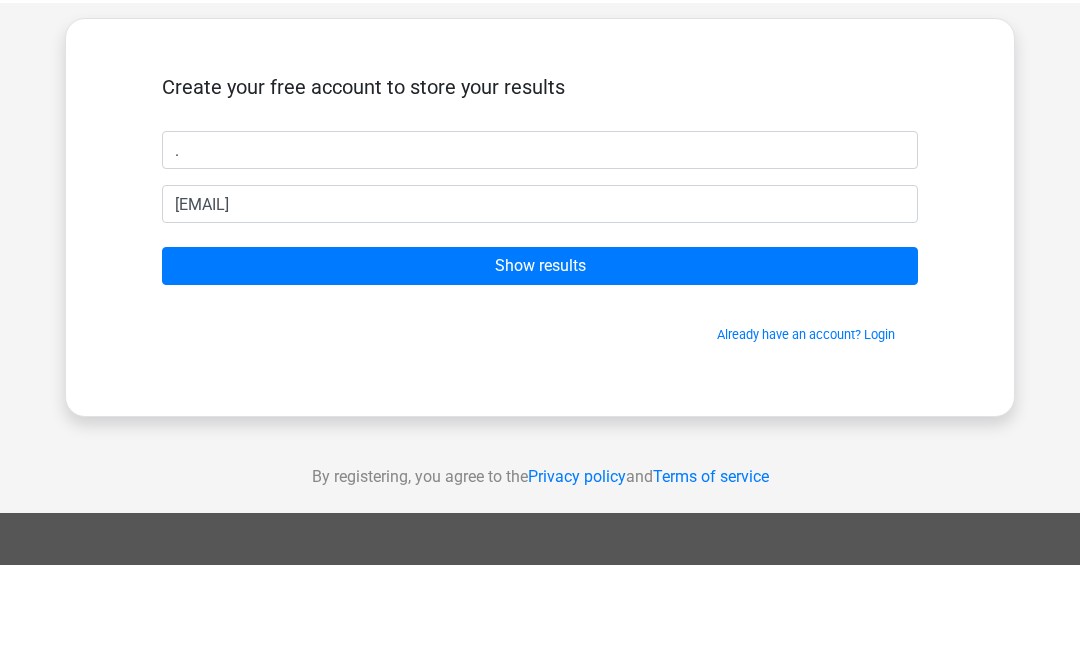 scroll, scrollTop: 93, scrollLeft: 0, axis: vertical 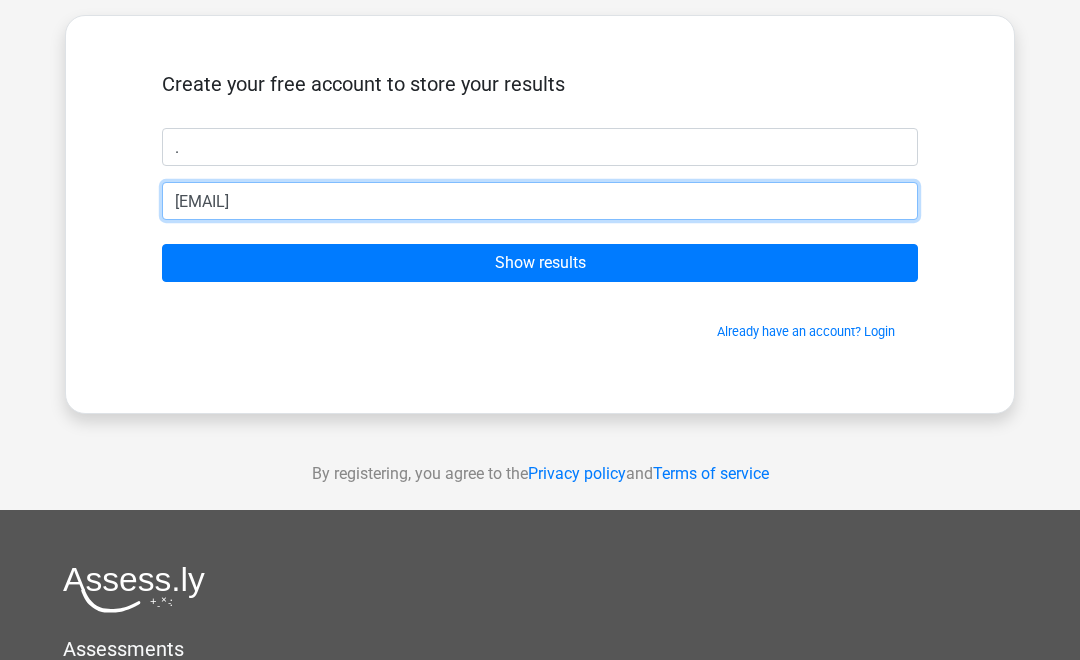 type on "[EMAIL_ADDRESS]" 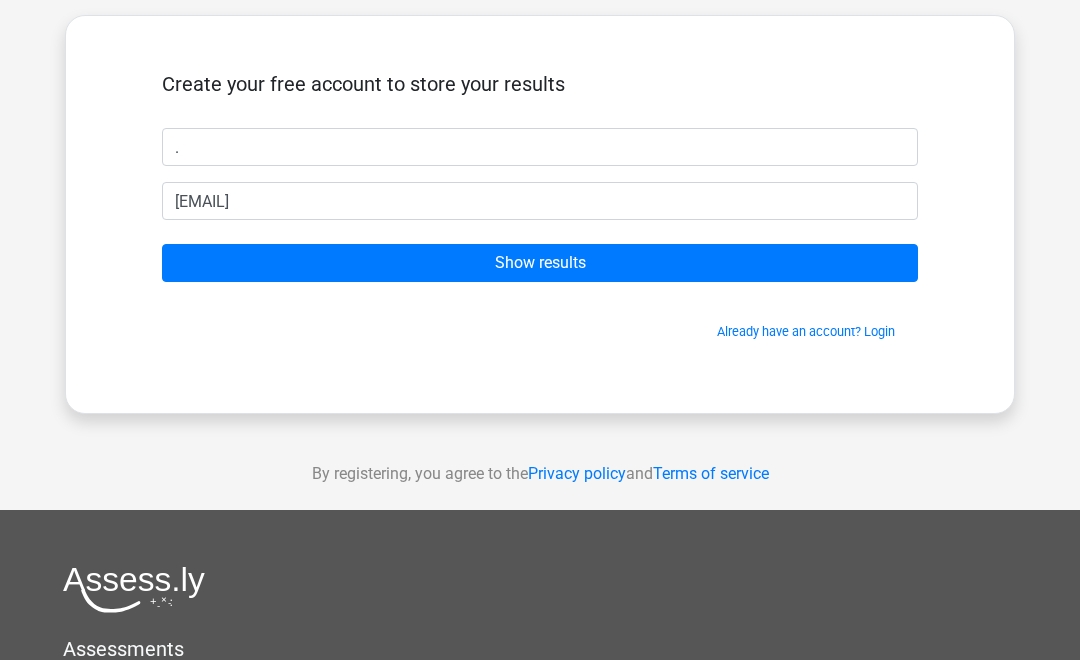 click on "Show results" at bounding box center (540, 263) 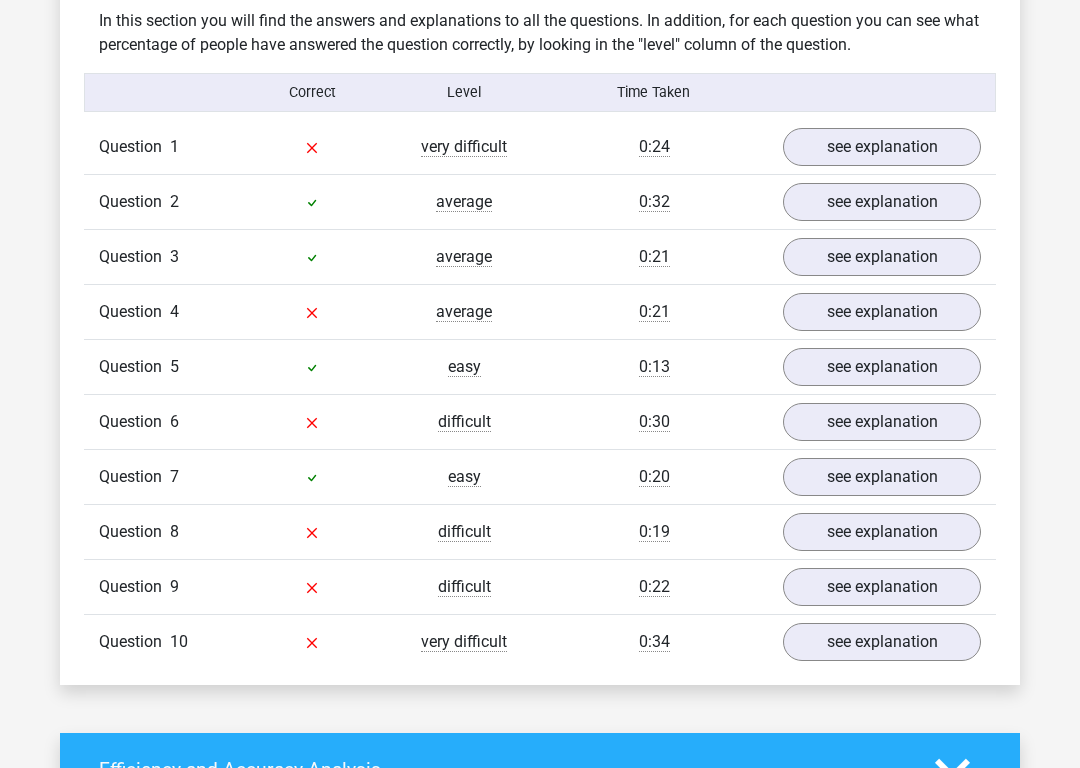 scroll, scrollTop: 1519, scrollLeft: 0, axis: vertical 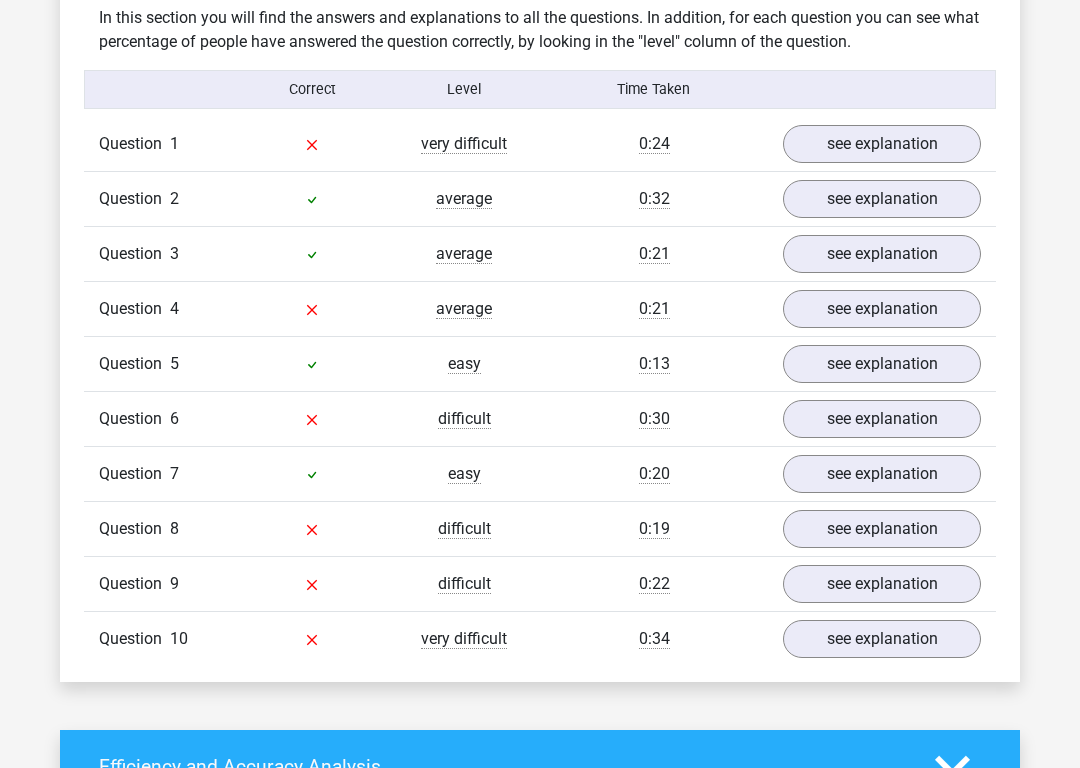 click on "see explanation" at bounding box center (882, 144) 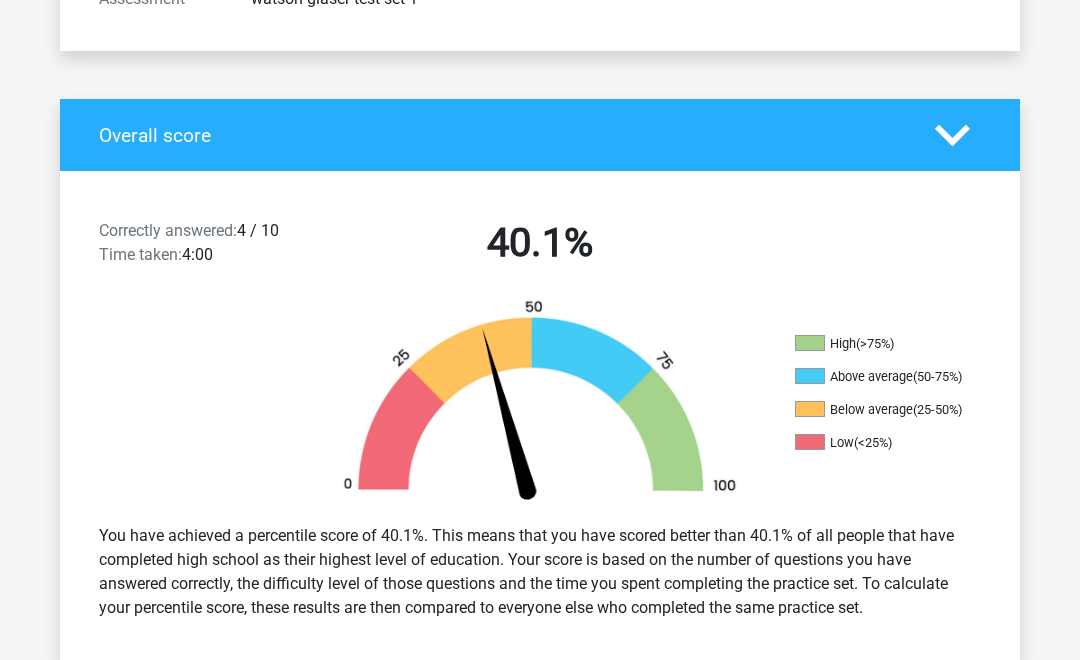 scroll, scrollTop: 304, scrollLeft: 0, axis: vertical 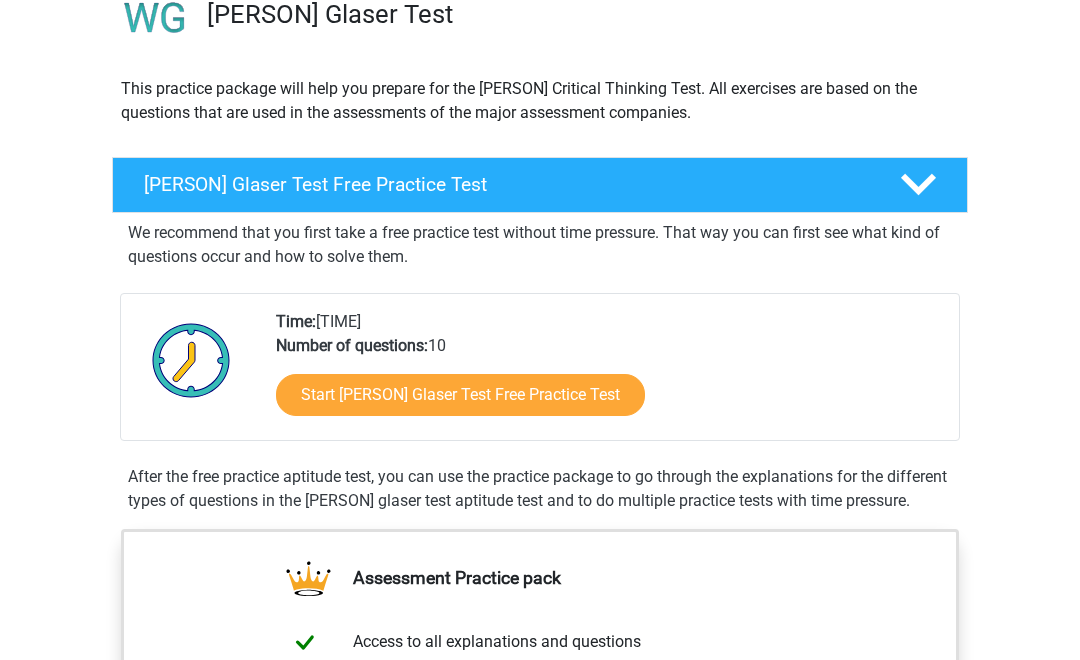 click on "Start [PERSON] Glaser Test
Free Practice Test" at bounding box center [460, 395] 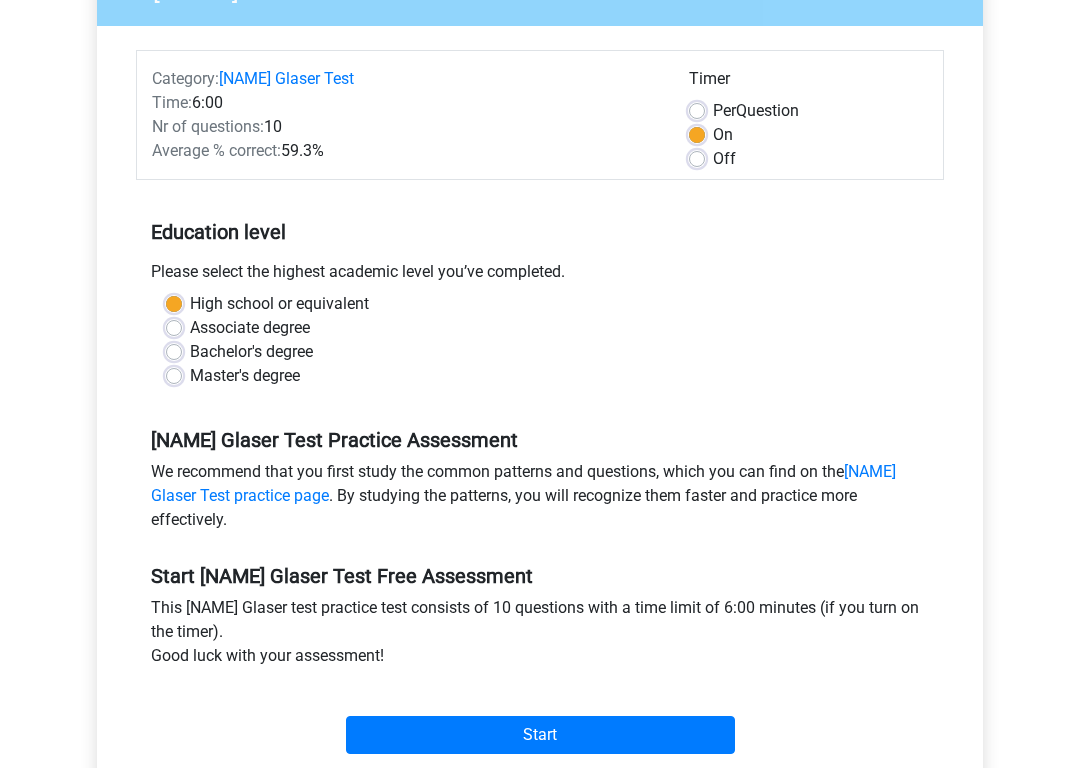 scroll, scrollTop: 210, scrollLeft: 0, axis: vertical 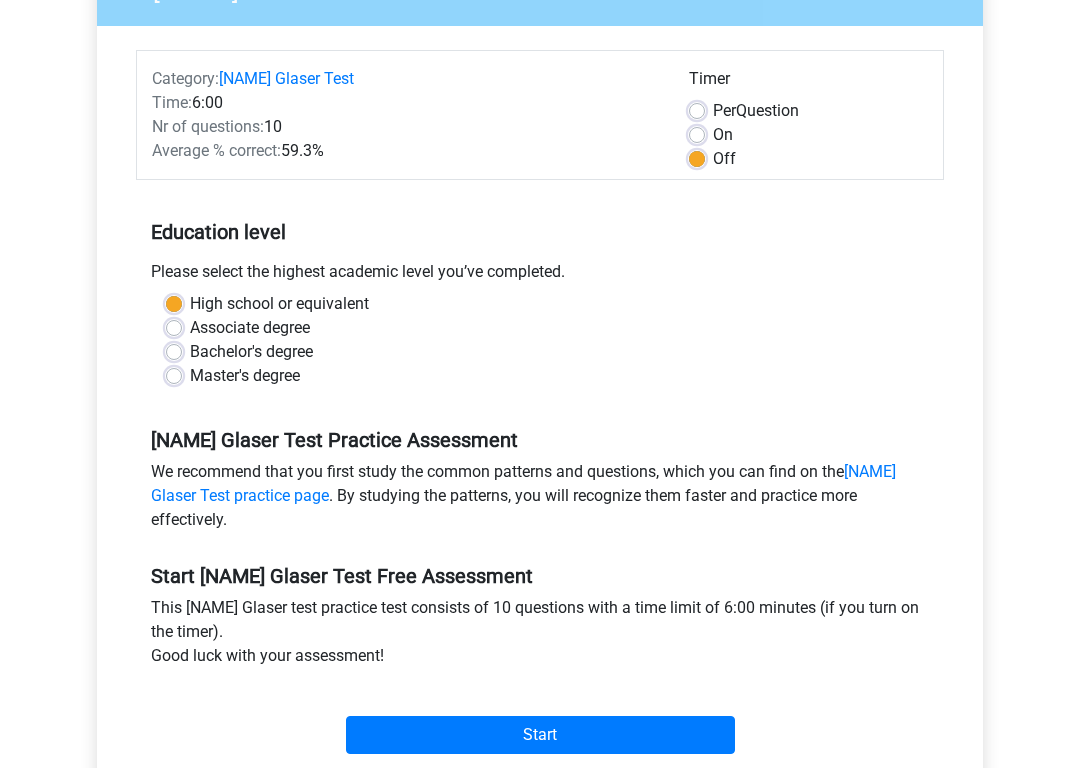click on "Master's degree" at bounding box center [245, 376] 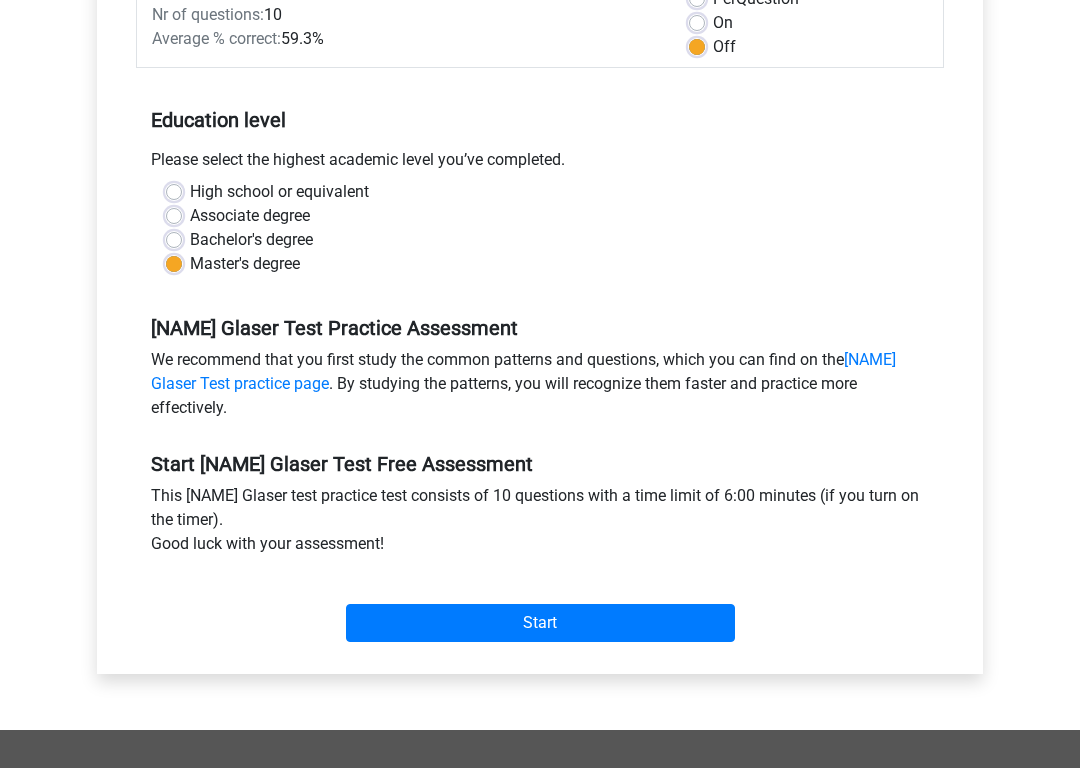 click on "Start" at bounding box center (540, 624) 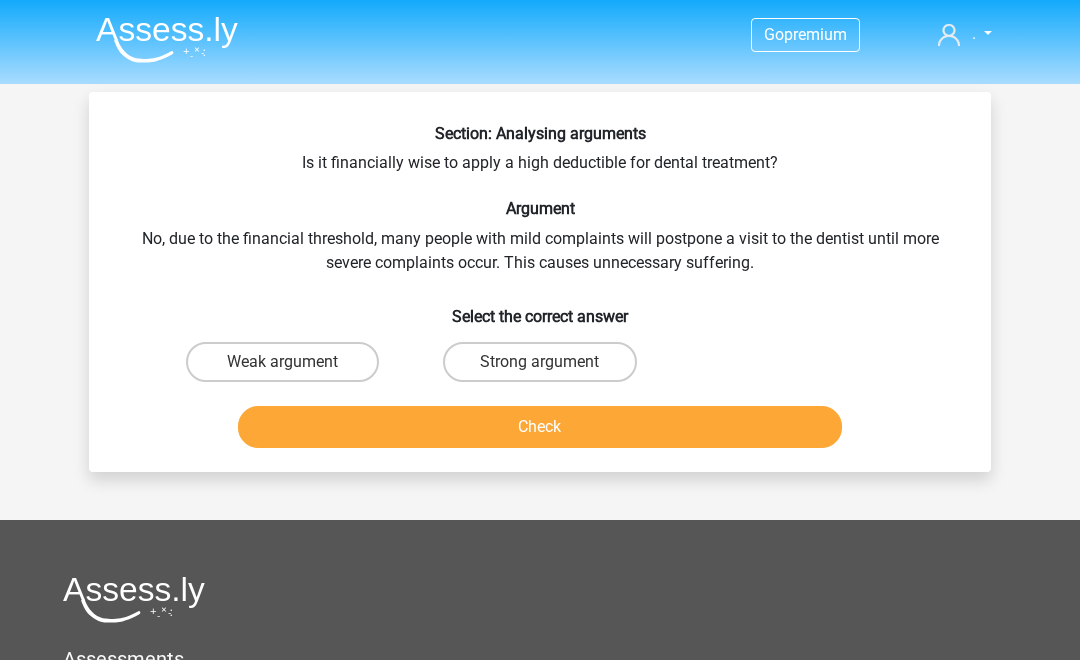 scroll, scrollTop: 0, scrollLeft: 0, axis: both 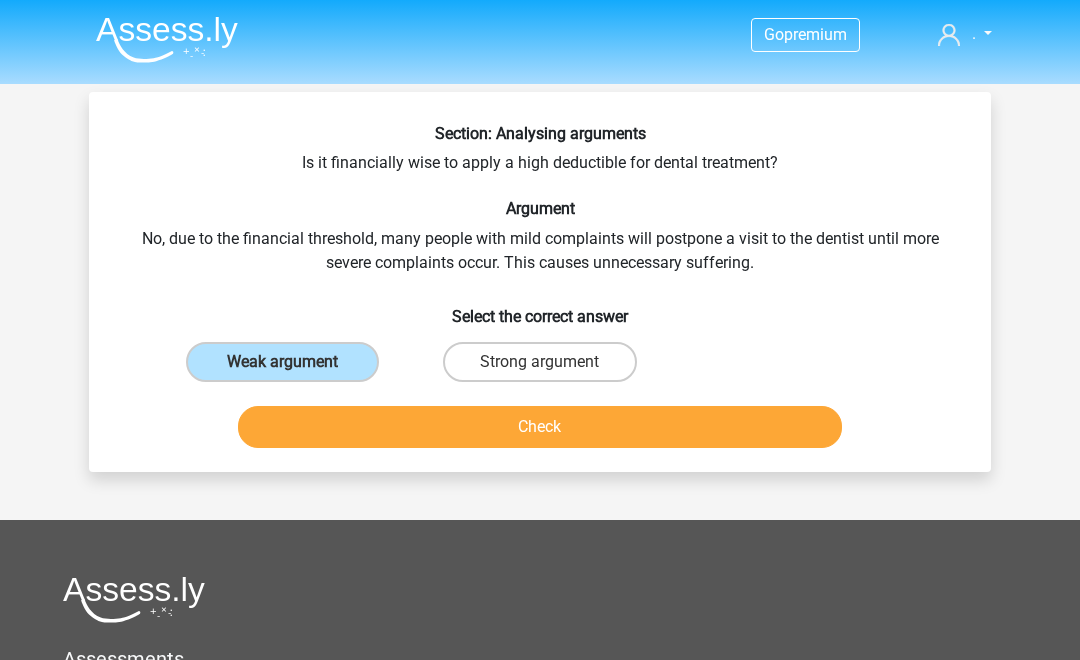 click on "Check" at bounding box center [540, 427] 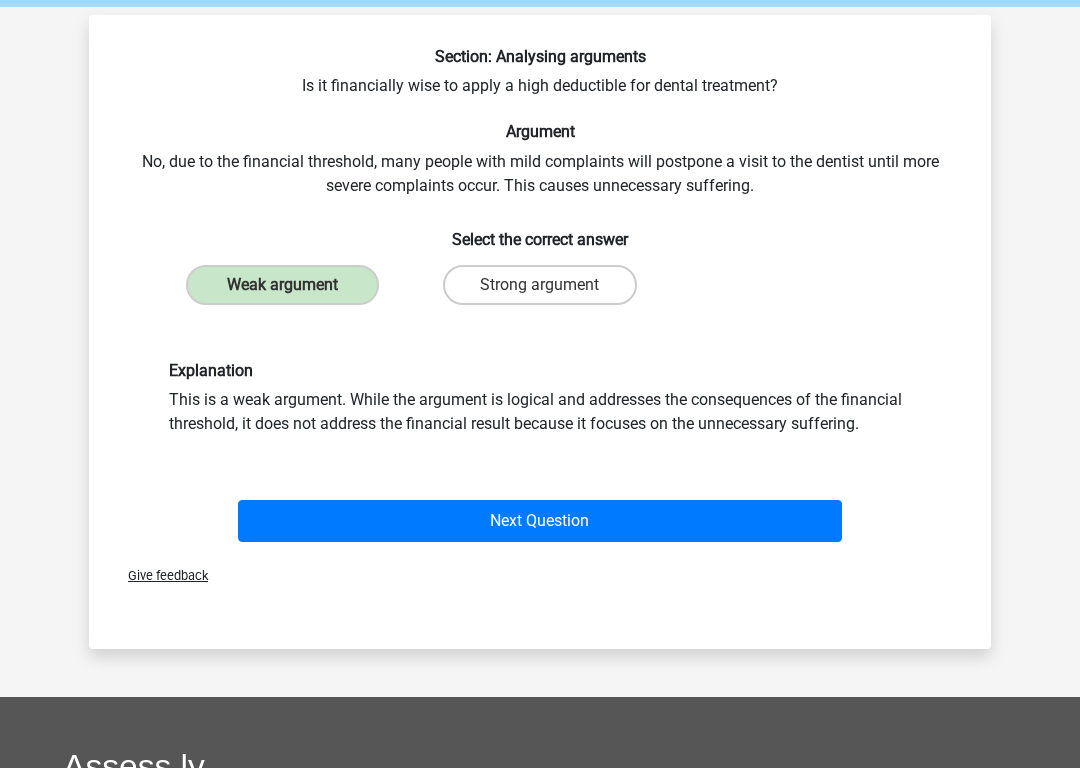 scroll, scrollTop: 81, scrollLeft: 0, axis: vertical 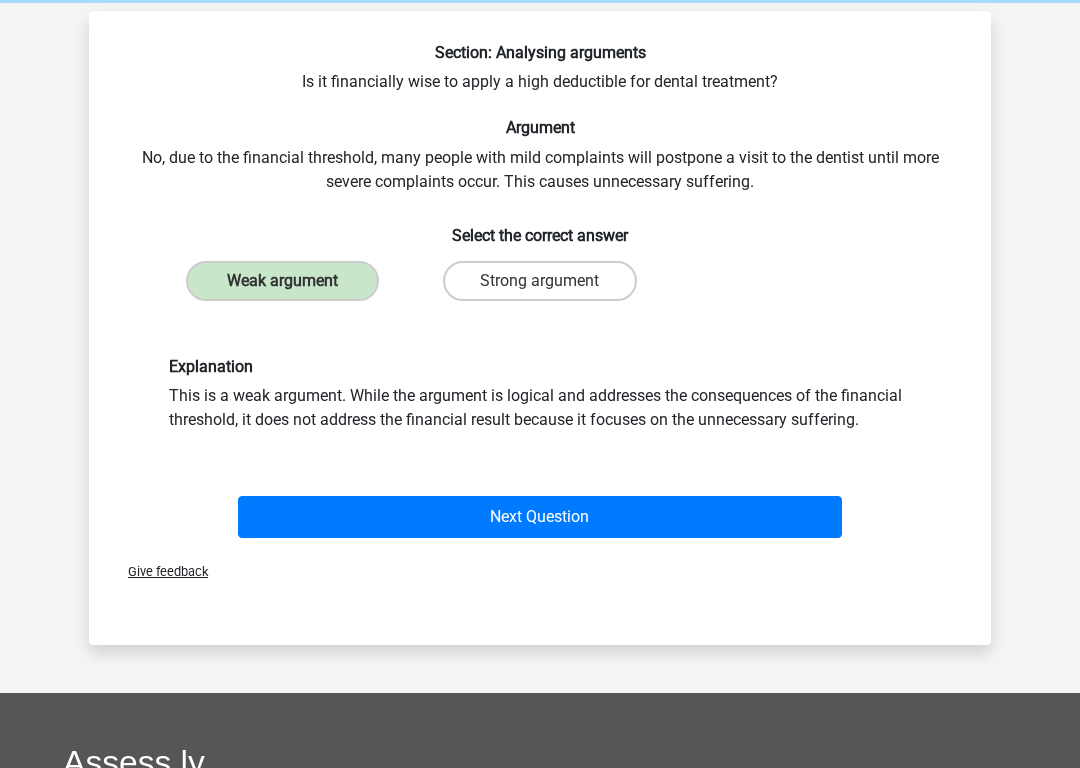 click on "Next Question" at bounding box center [540, 517] 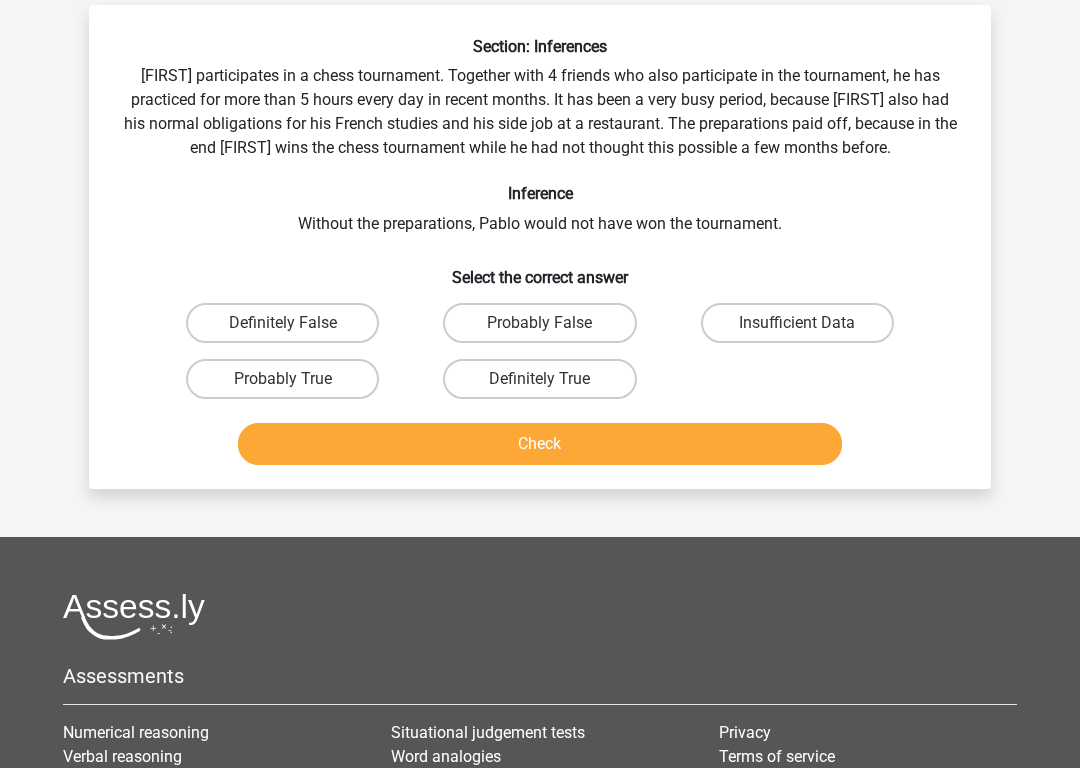 scroll, scrollTop: 91, scrollLeft: 0, axis: vertical 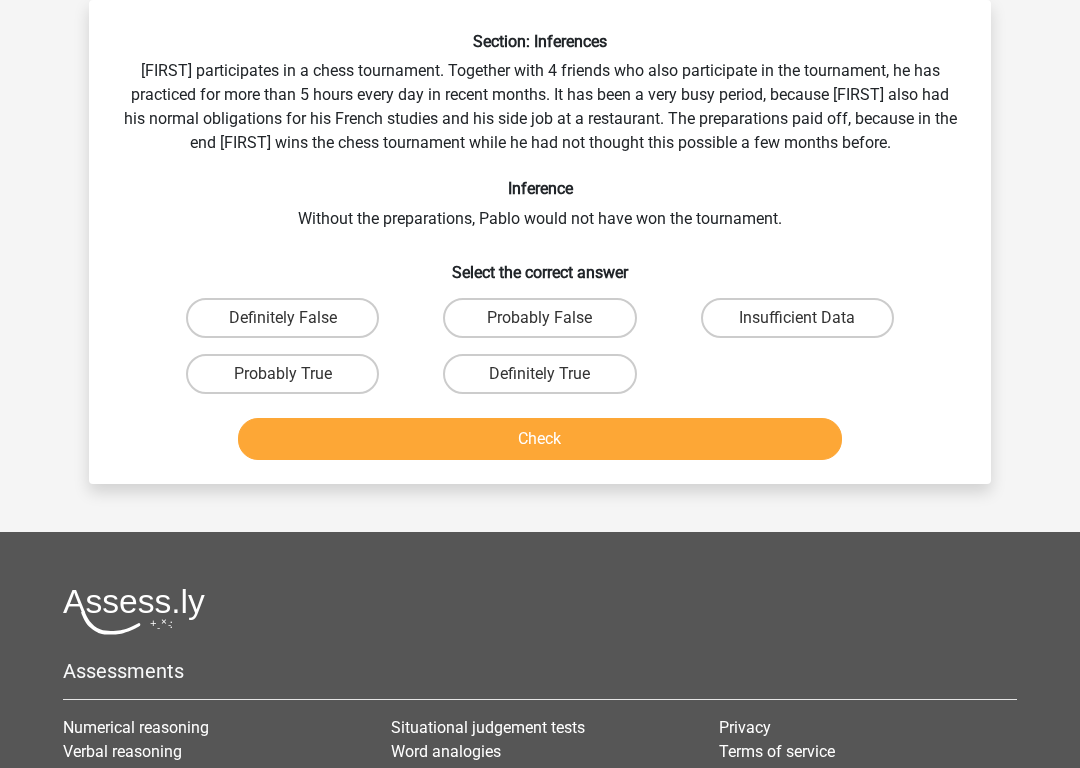 click on "Probably True" at bounding box center [282, 375] 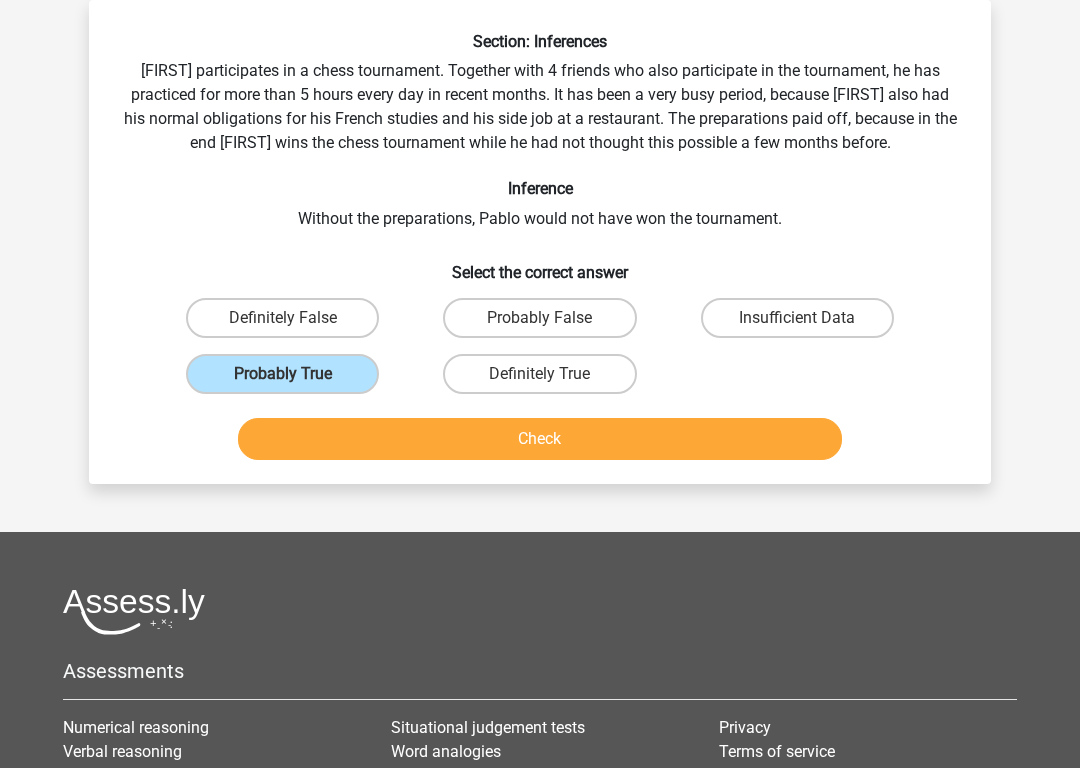 scroll, scrollTop: 92, scrollLeft: 0, axis: vertical 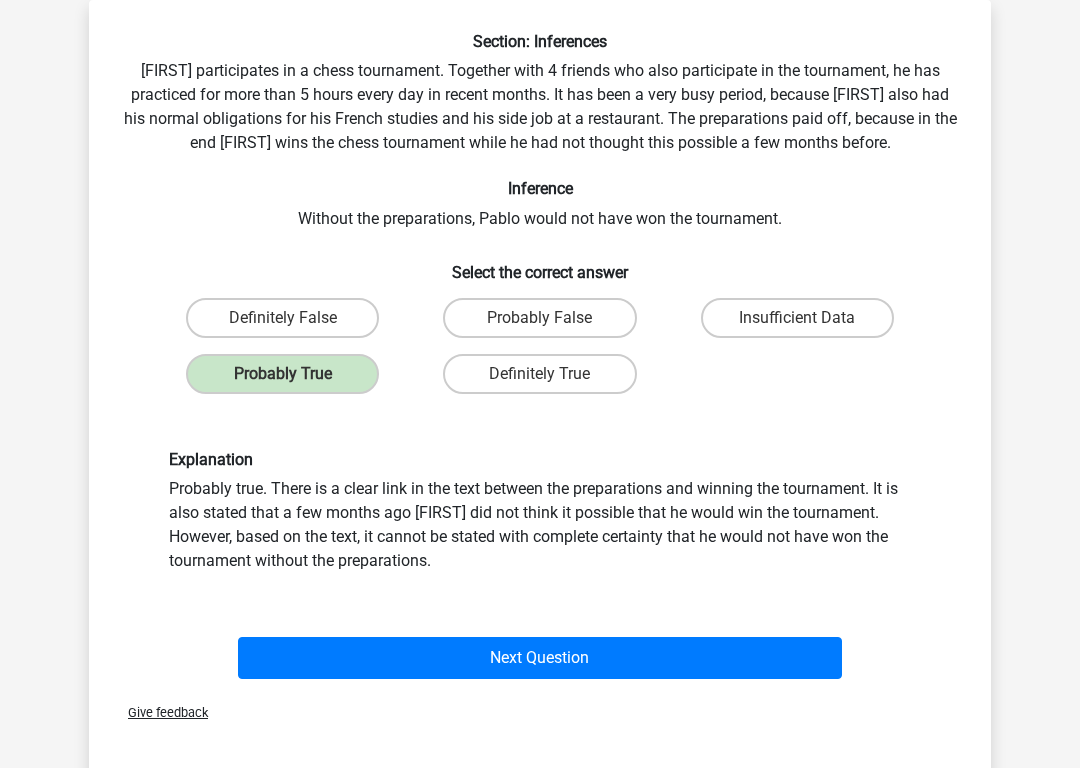 click on "Next Question" at bounding box center (540, 658) 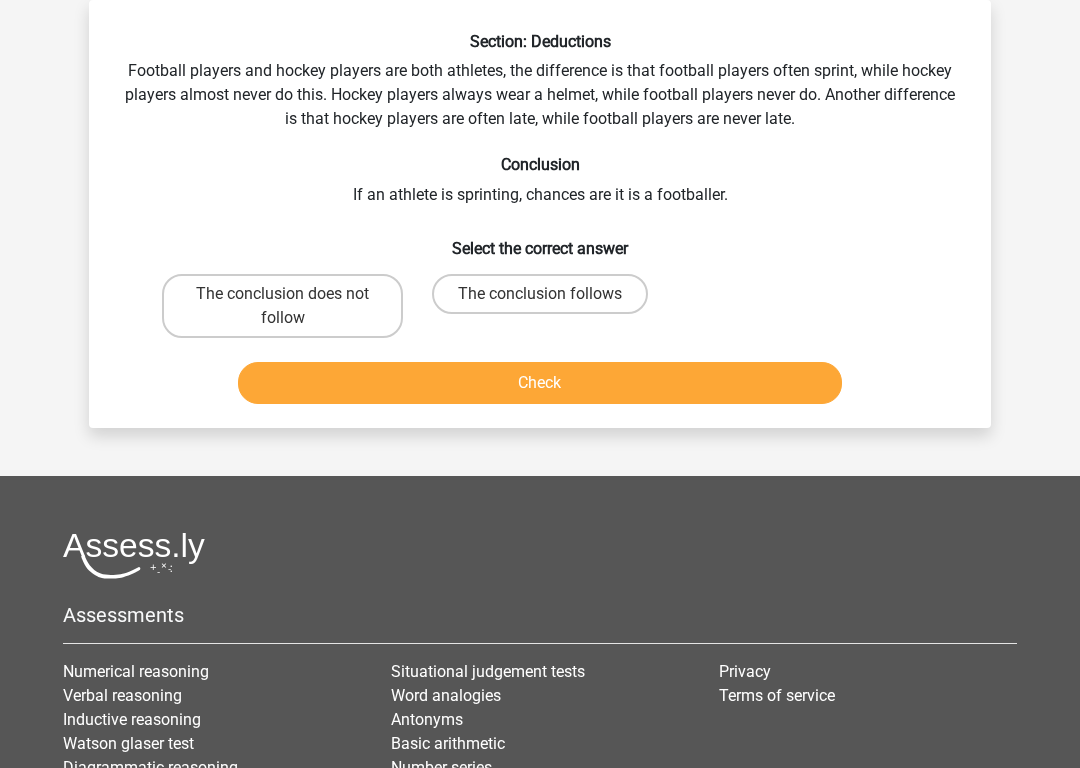 click on "The conclusion follows" at bounding box center (540, 294) 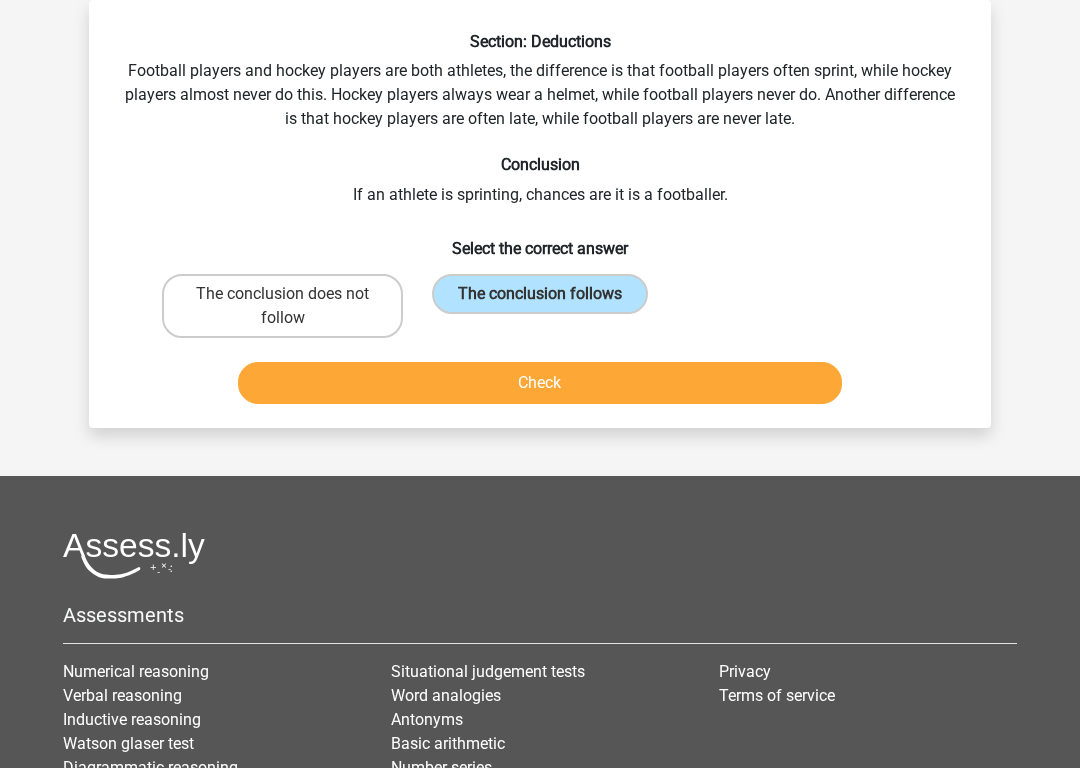 click on "Check" at bounding box center [540, 383] 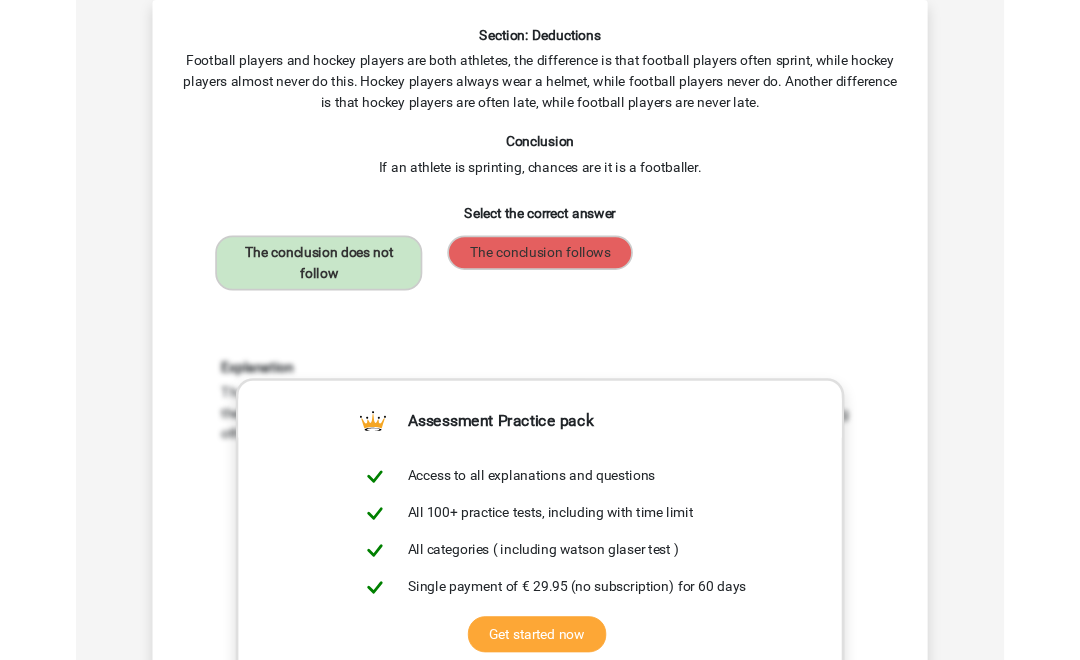 scroll, scrollTop: 0, scrollLeft: 0, axis: both 